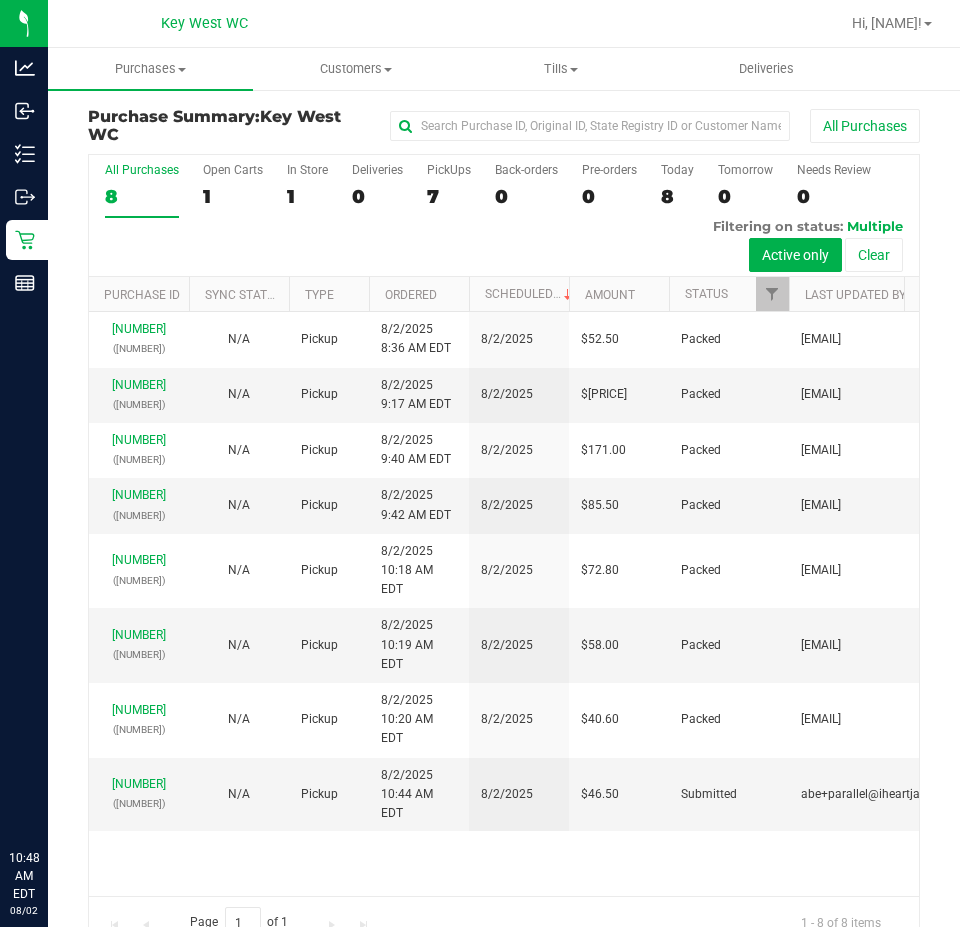 scroll, scrollTop: 0, scrollLeft: 0, axis: both 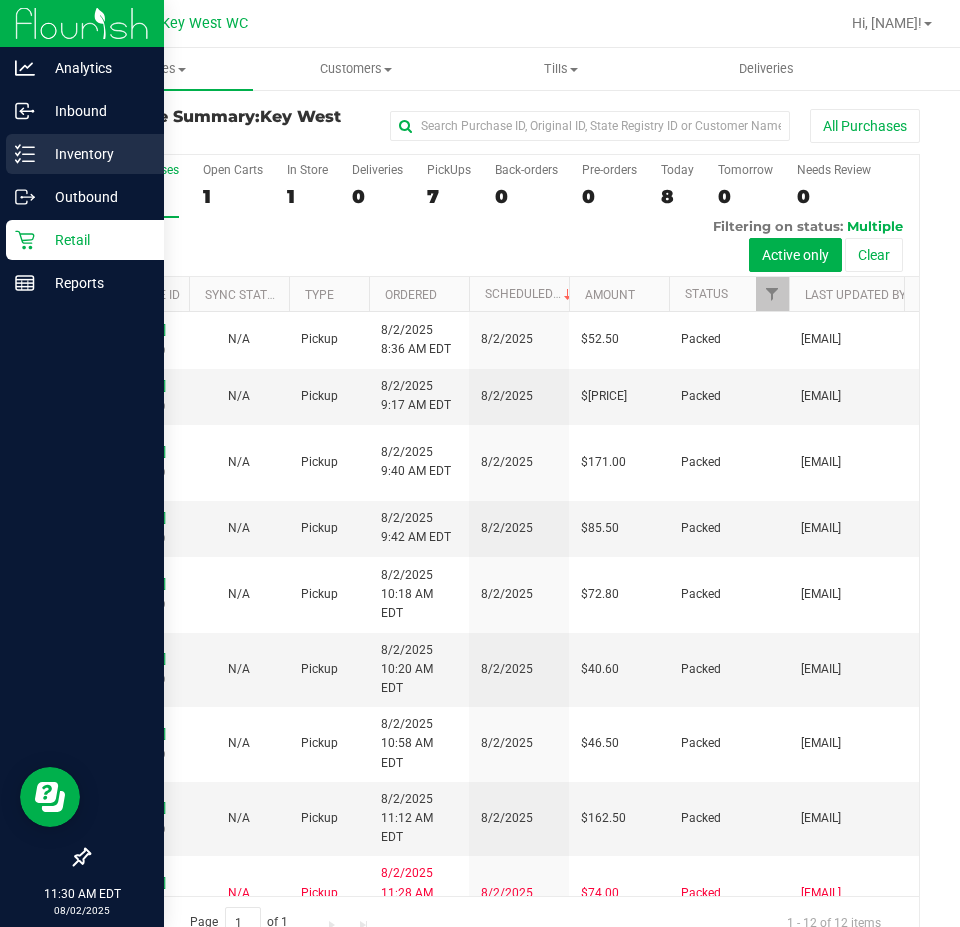 click on "Inventory" at bounding box center (95, 154) 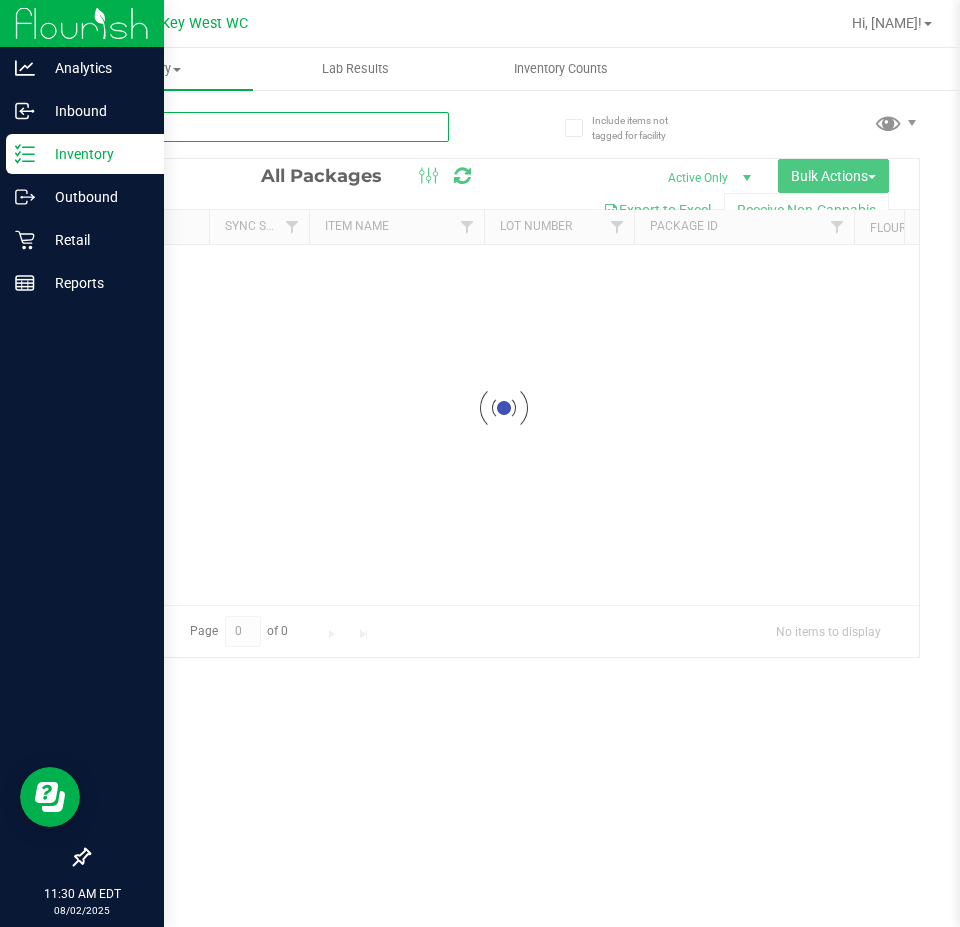 click on "Inventory
All packages
All inventory
Waste log
Create inventory
Lab Results
Inventory Counts" at bounding box center (504, 487) 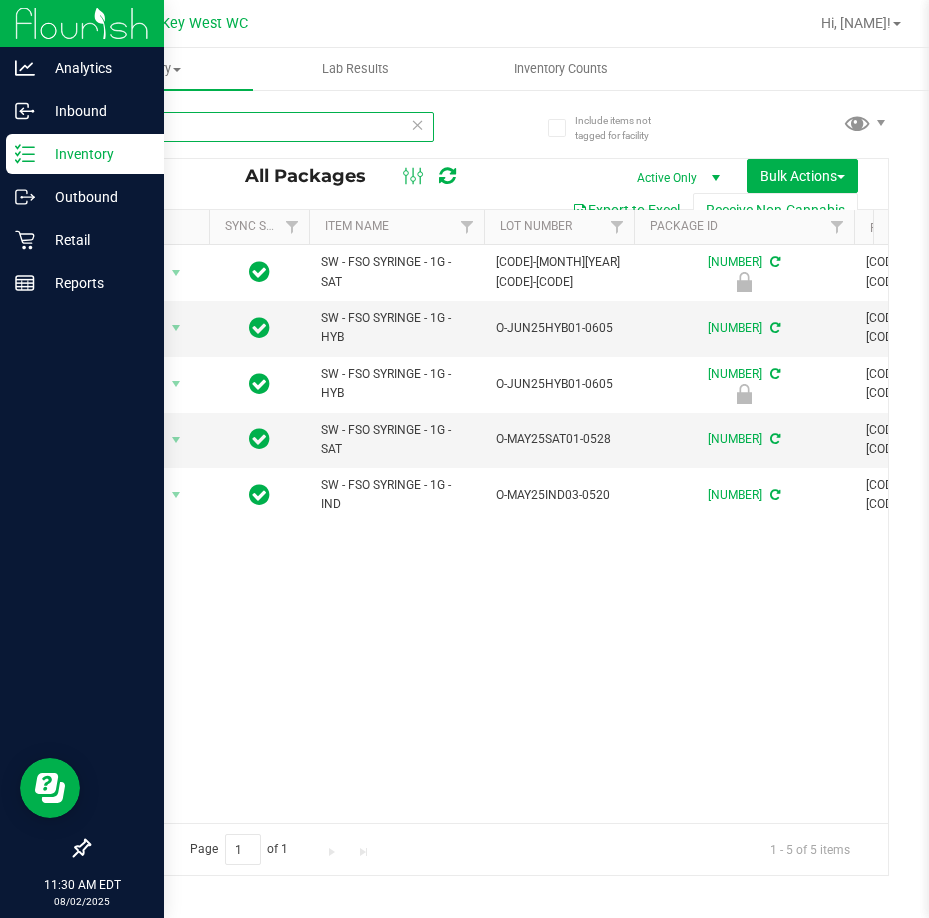 type on "fso" 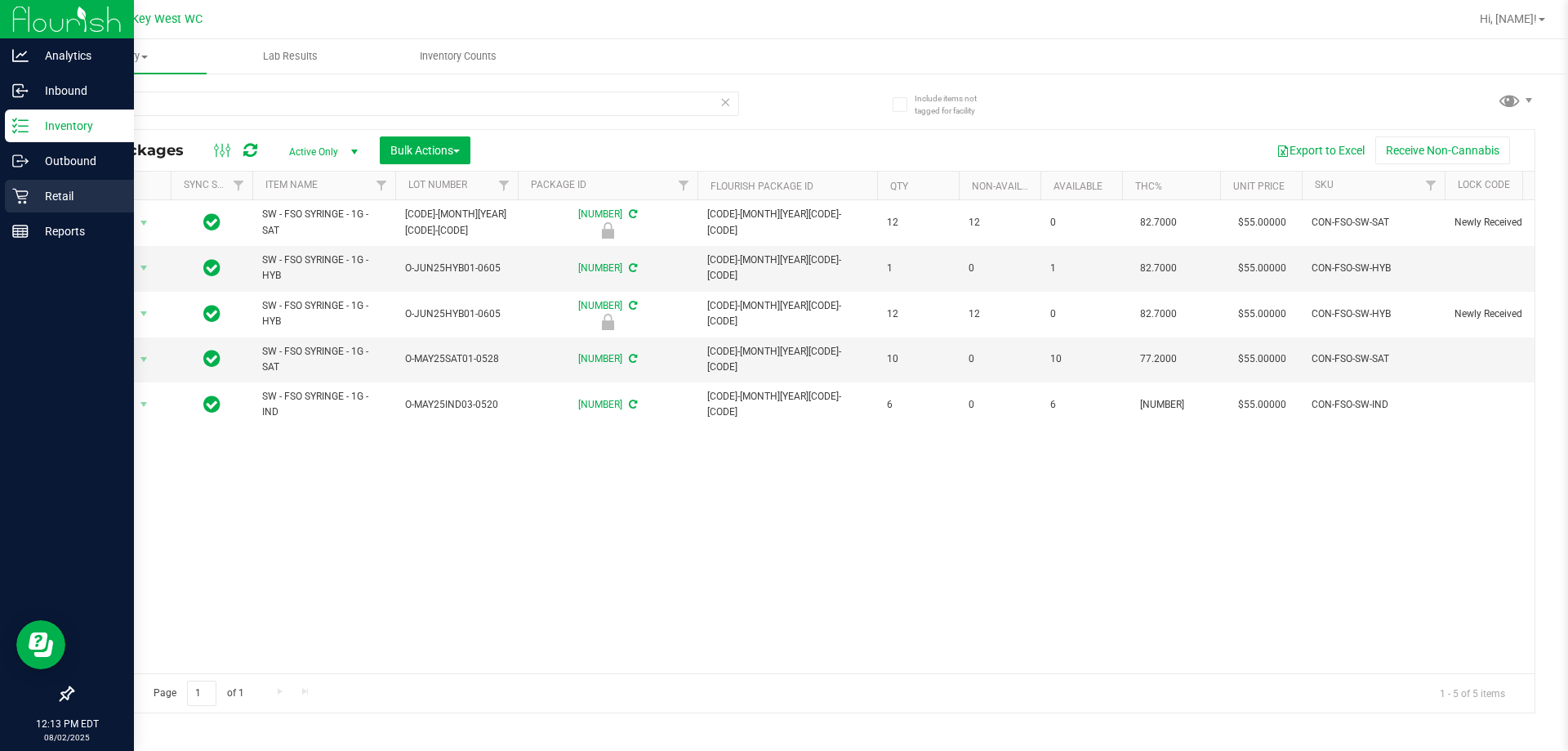 click on "Retail" at bounding box center (78, 196) 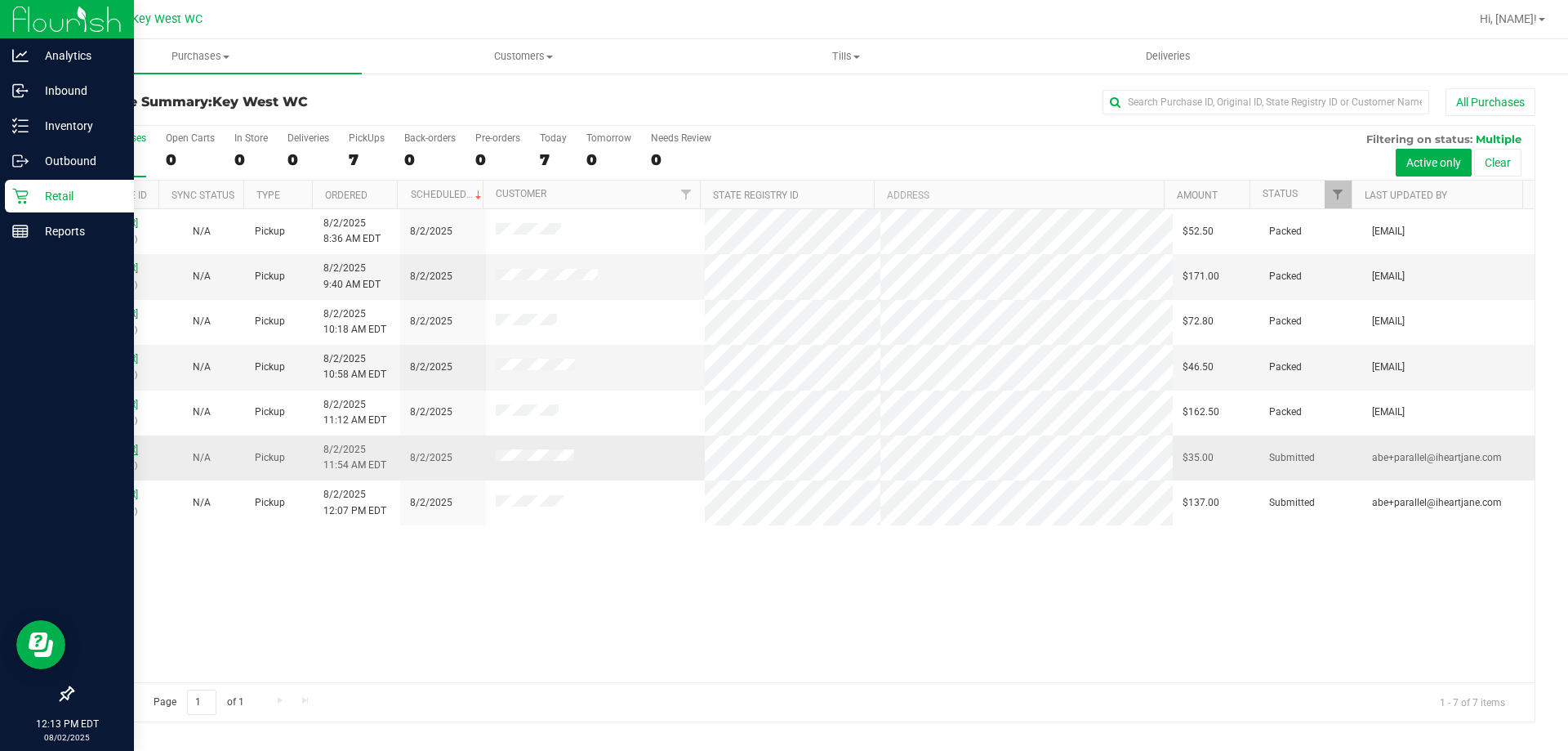 click on "[NUMBER]" at bounding box center [116, 449] 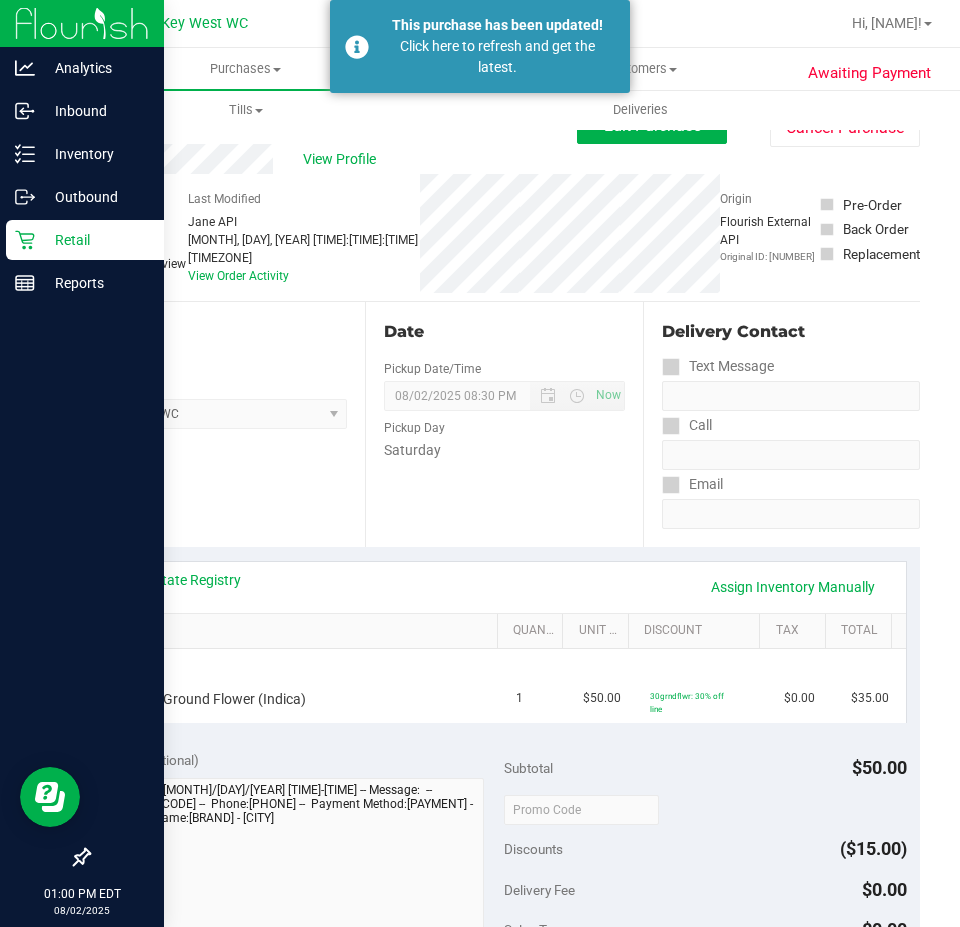 click on "Retail" at bounding box center [95, 240] 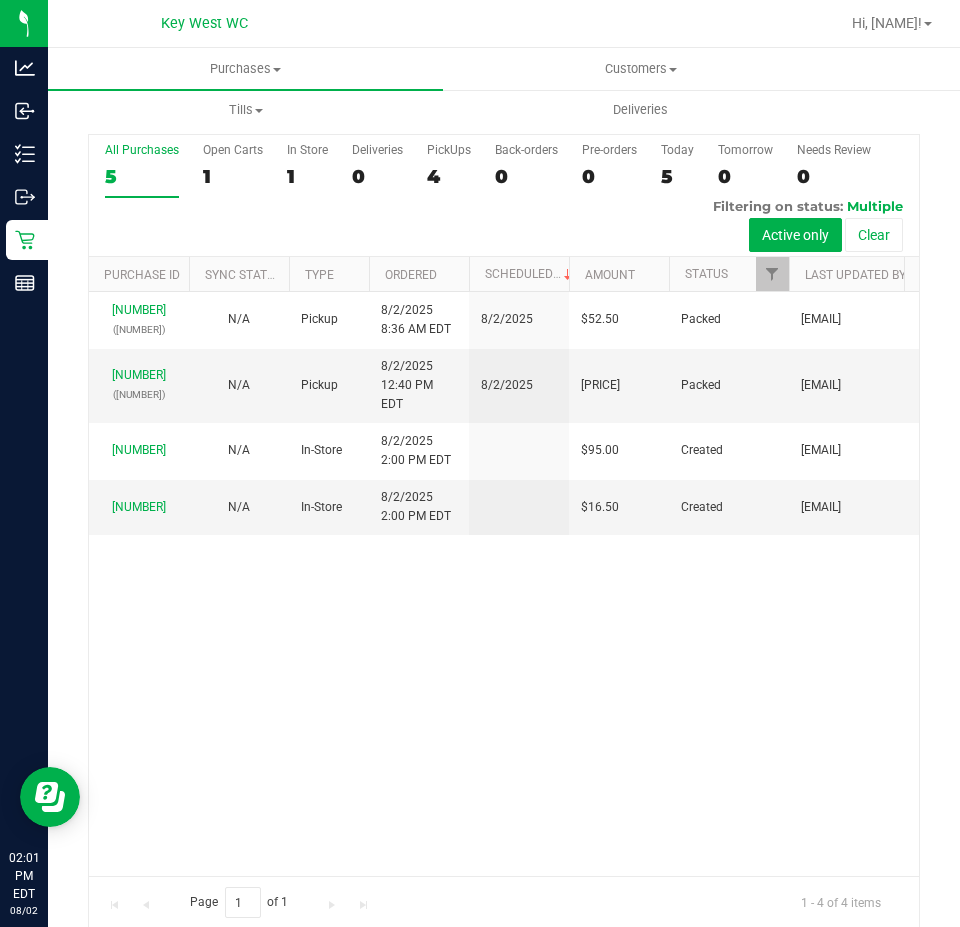 scroll, scrollTop: 0, scrollLeft: 0, axis: both 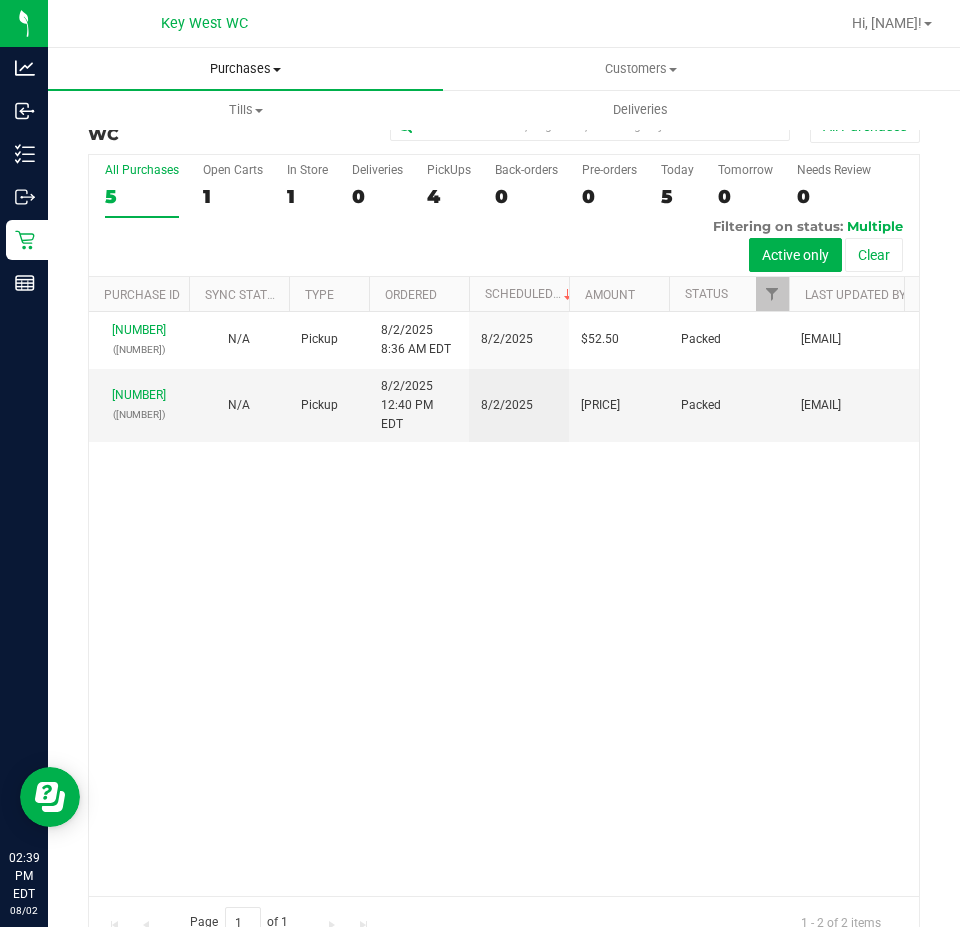 click on "Purchases
Summary of purchases
Fulfillment
All purchases" at bounding box center [245, 69] 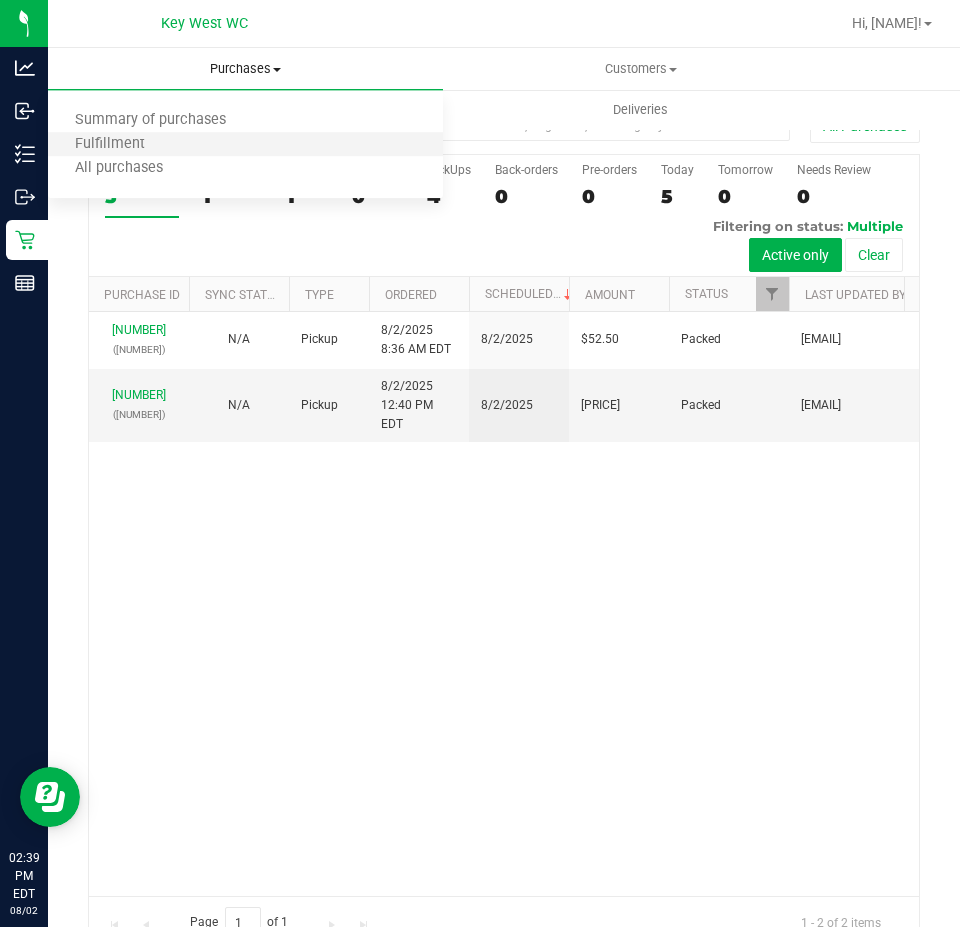 click on "Fulfillment" at bounding box center [245, 145] 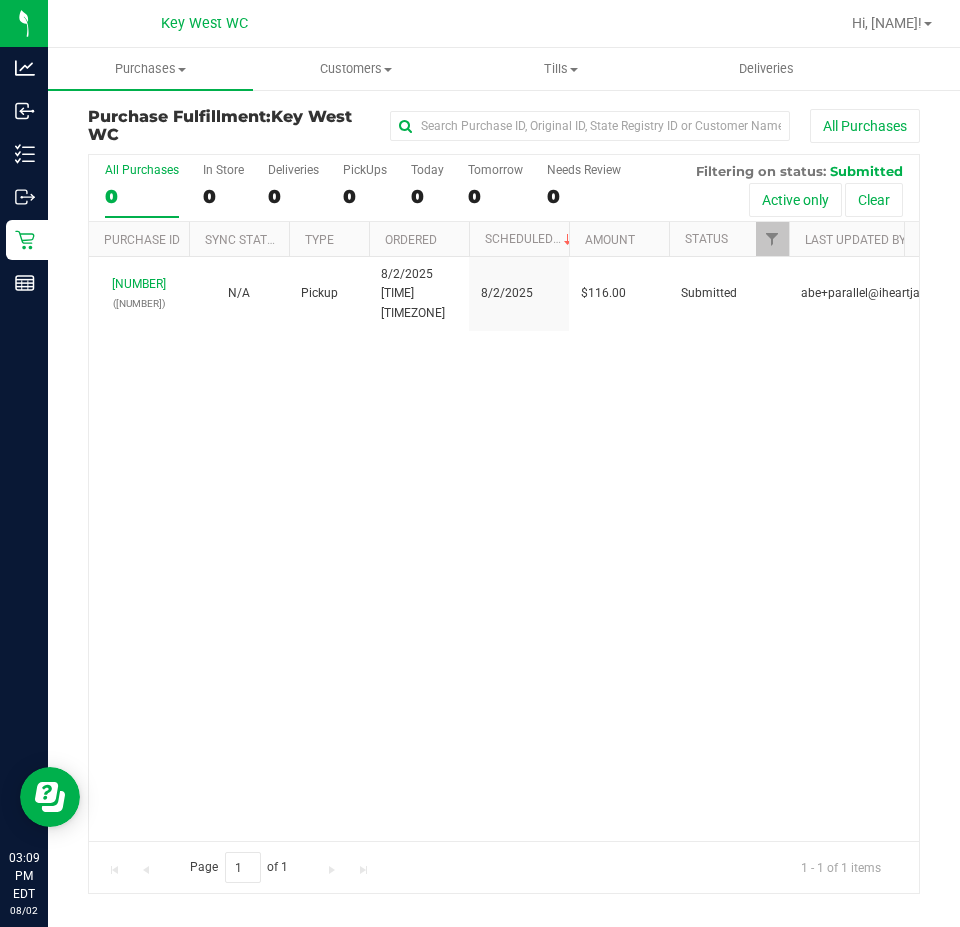 click on "[NUMBER]
([NUMBER])
N/A
Pickup [MONTH]/[DAY]/[YEAR] [TIME] [TIMEZONE] [MONTH]/[DAY]/[YEAR]
$[PRICE]
Submitted [EMAIL]" at bounding box center (504, 549) 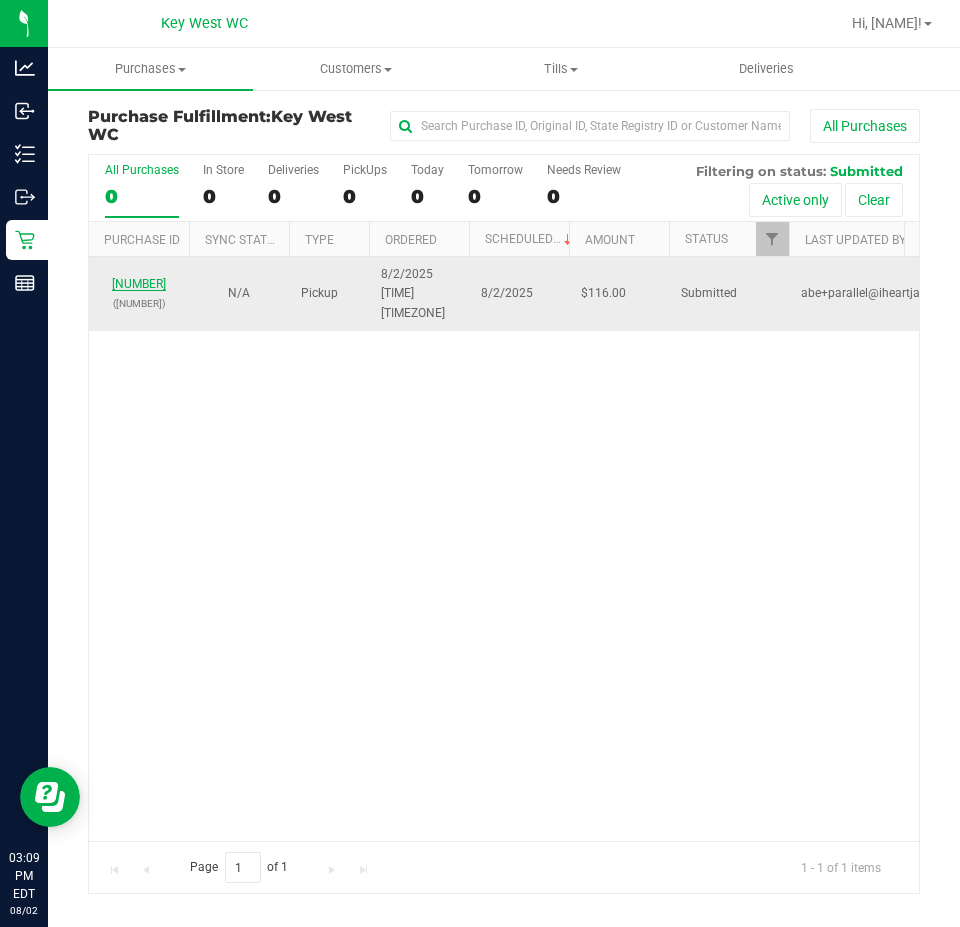 click on "[NUMBER]" at bounding box center (139, 284) 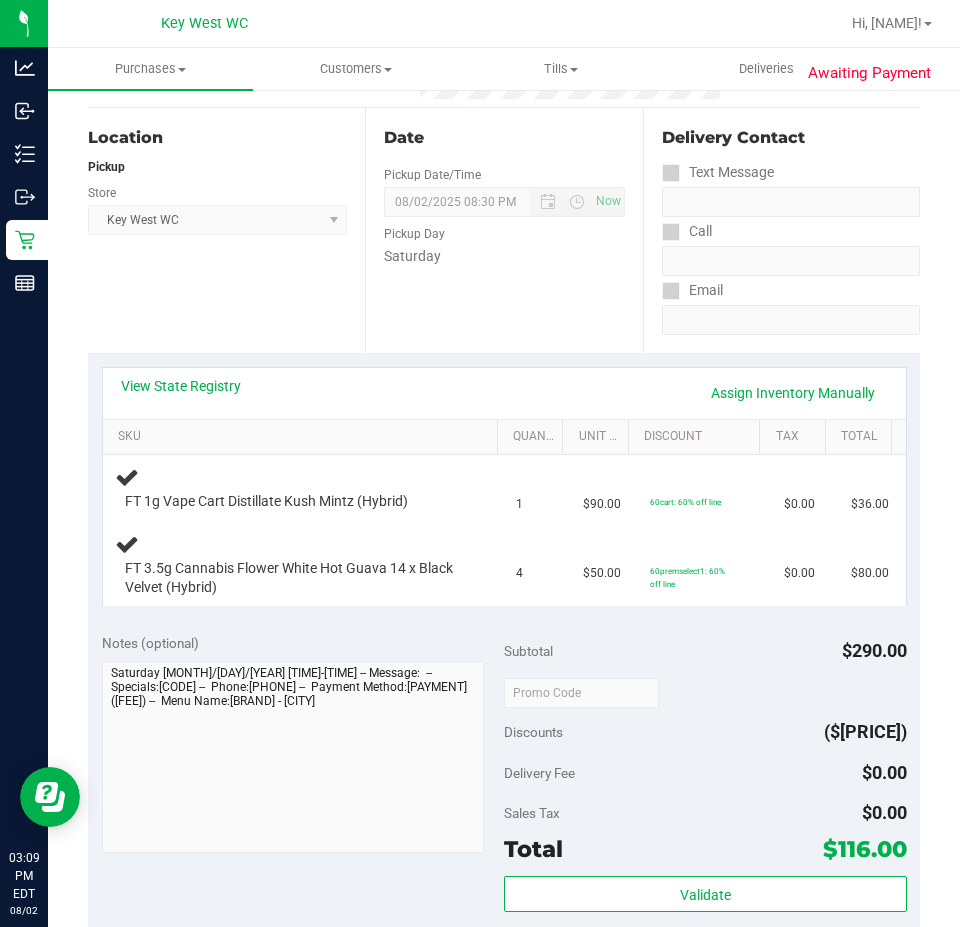 scroll, scrollTop: 200, scrollLeft: 0, axis: vertical 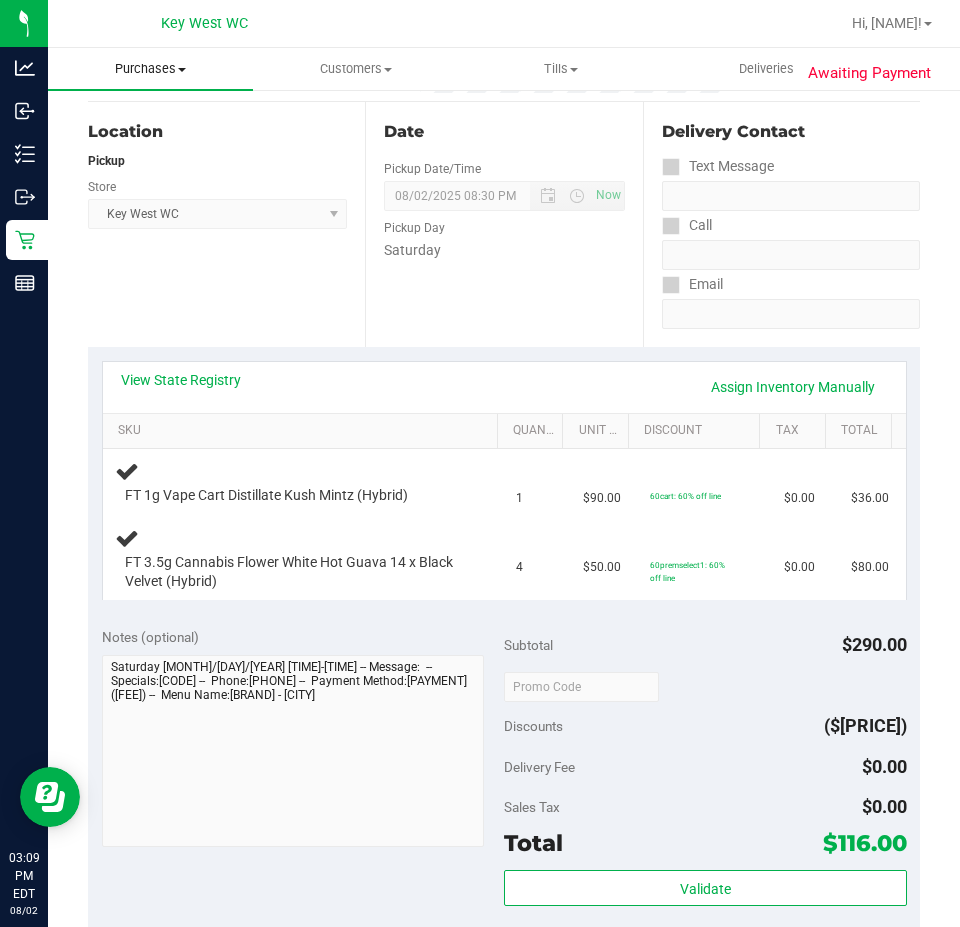 click on "Purchases
Summary of purchases
Fulfillment
All purchases" at bounding box center [150, 69] 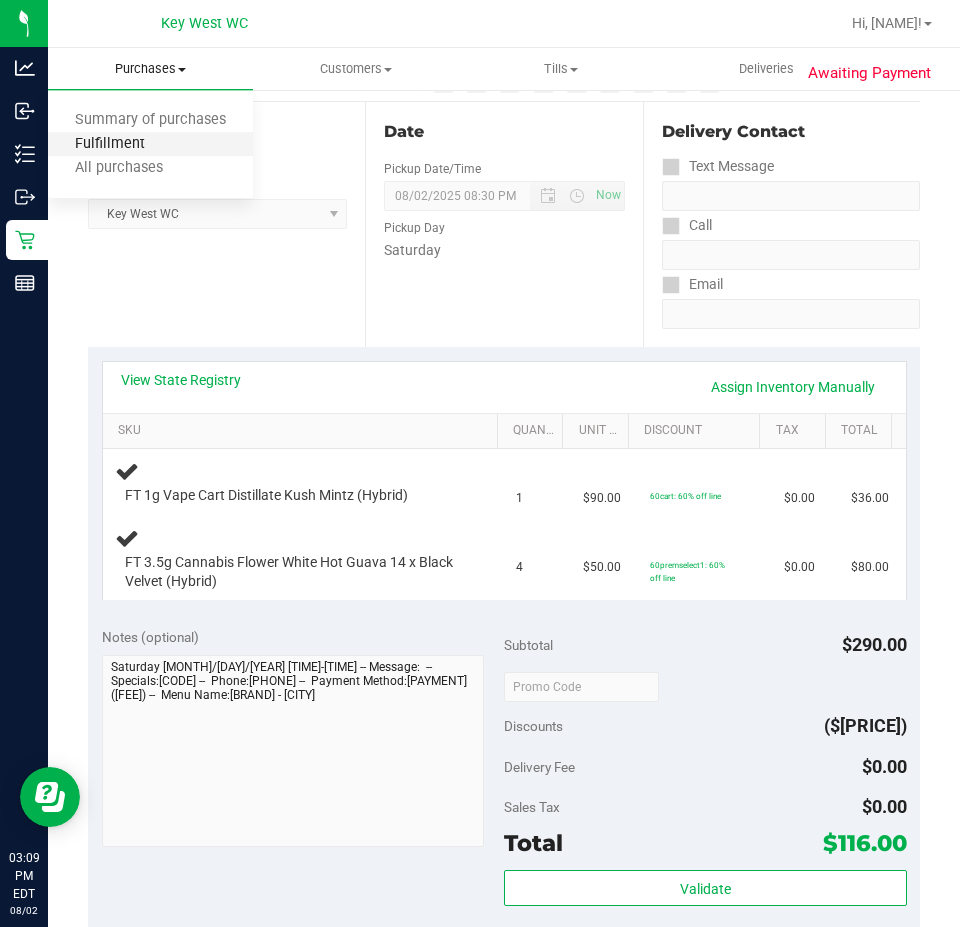 click on "Fulfillment" at bounding box center [110, 144] 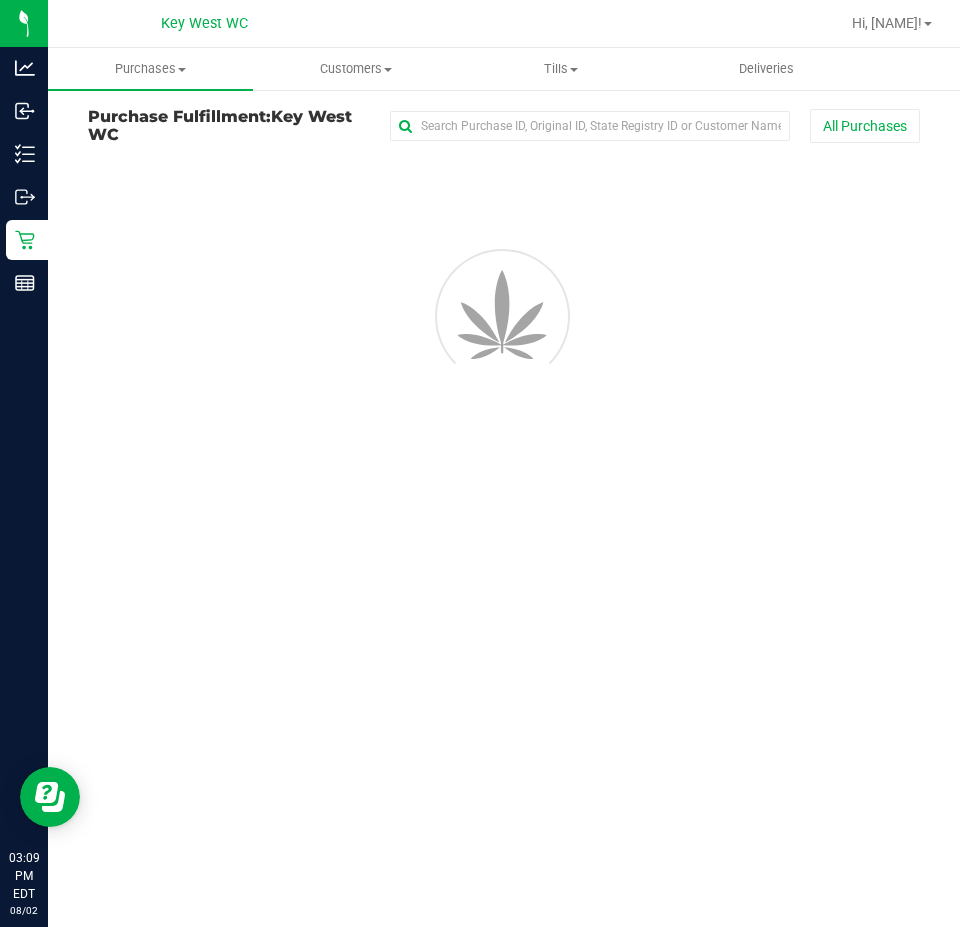 scroll, scrollTop: 0, scrollLeft: 0, axis: both 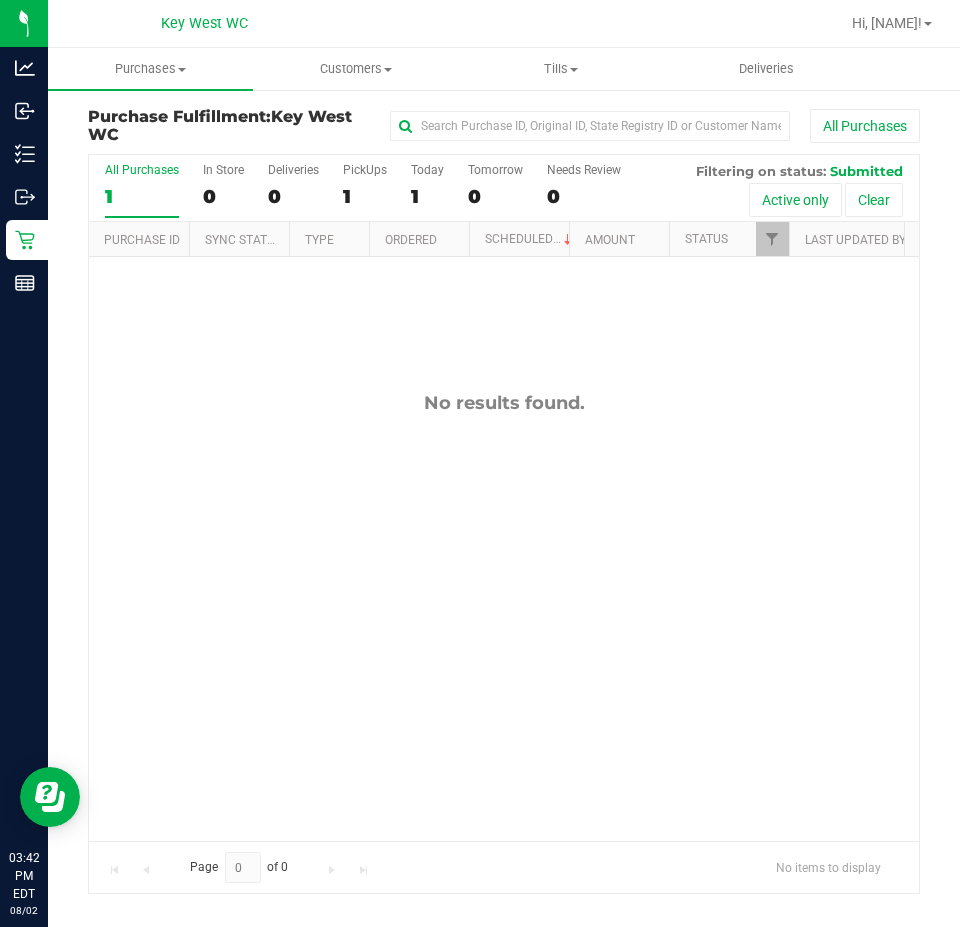 click on "No results found." at bounding box center [504, 616] 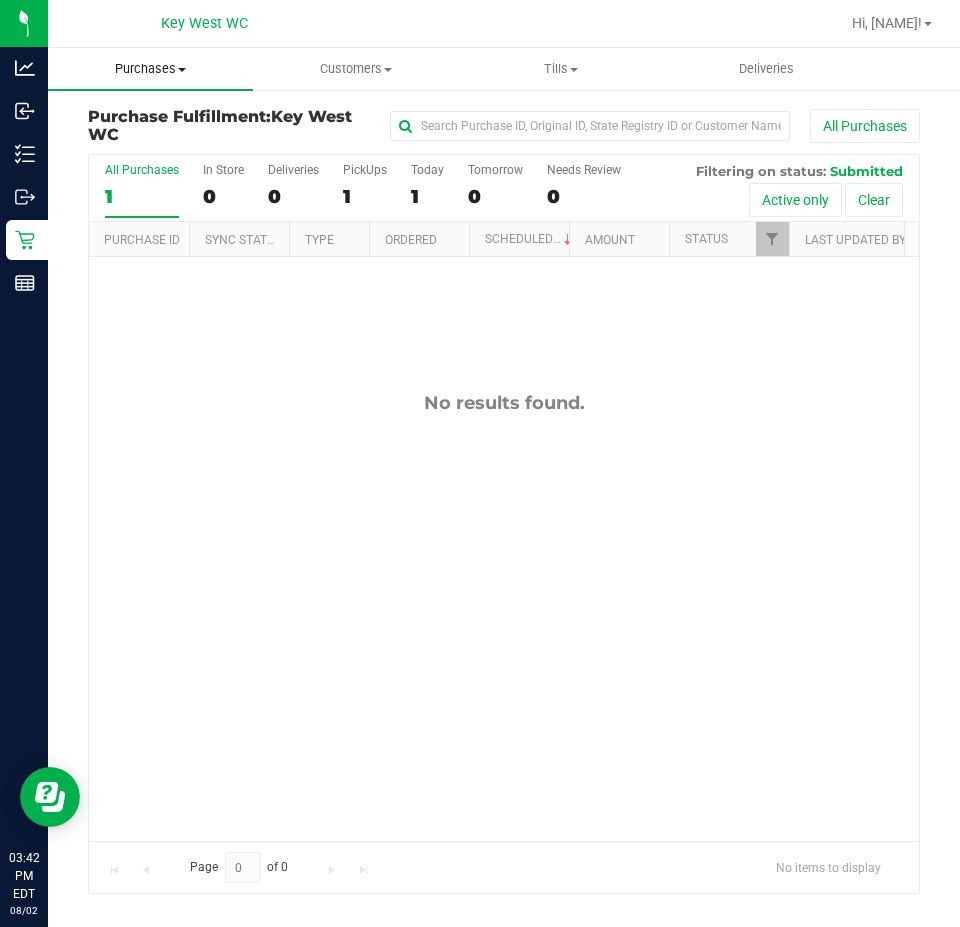 click on "Purchases" at bounding box center [150, 69] 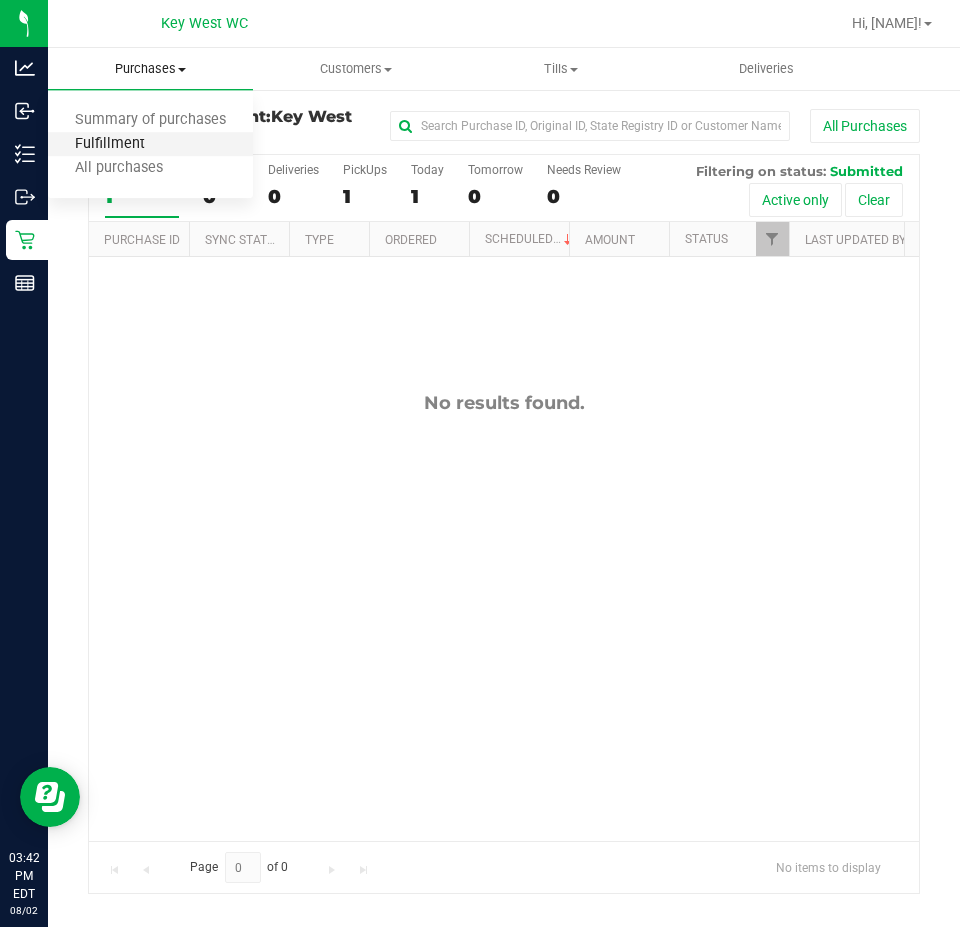 click on "Fulfillment" at bounding box center (110, 144) 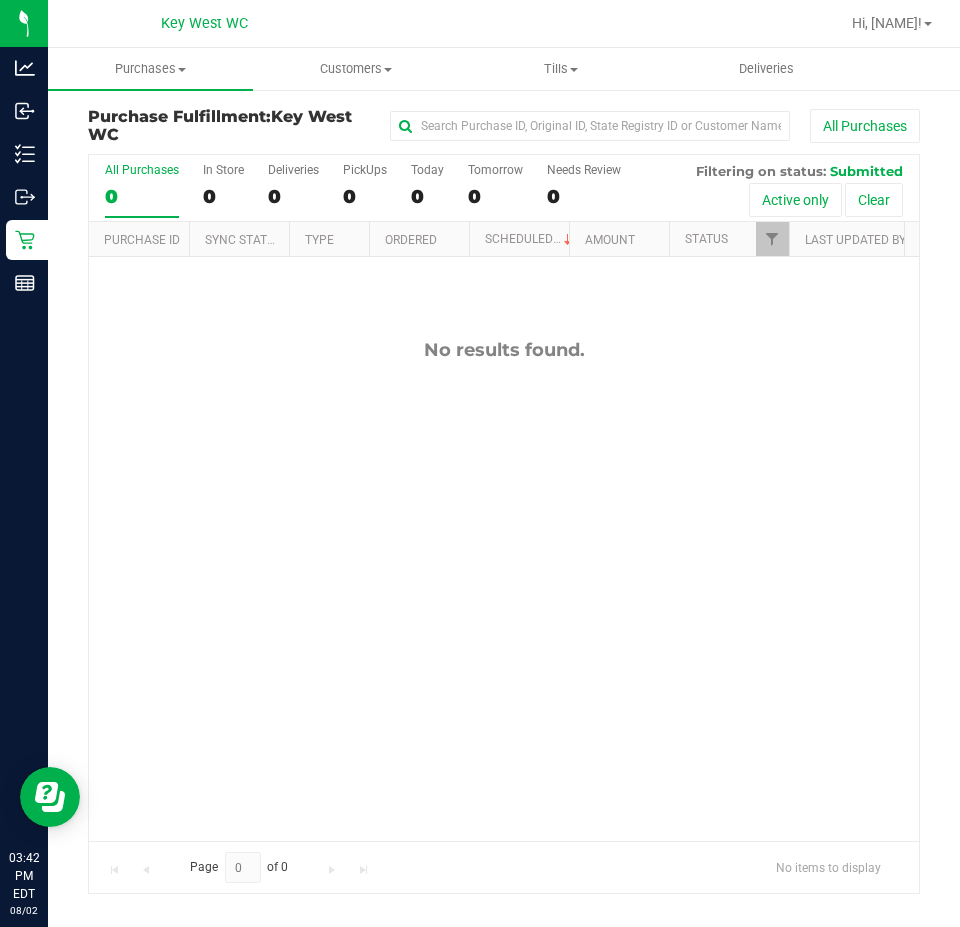 scroll, scrollTop: 0, scrollLeft: 0, axis: both 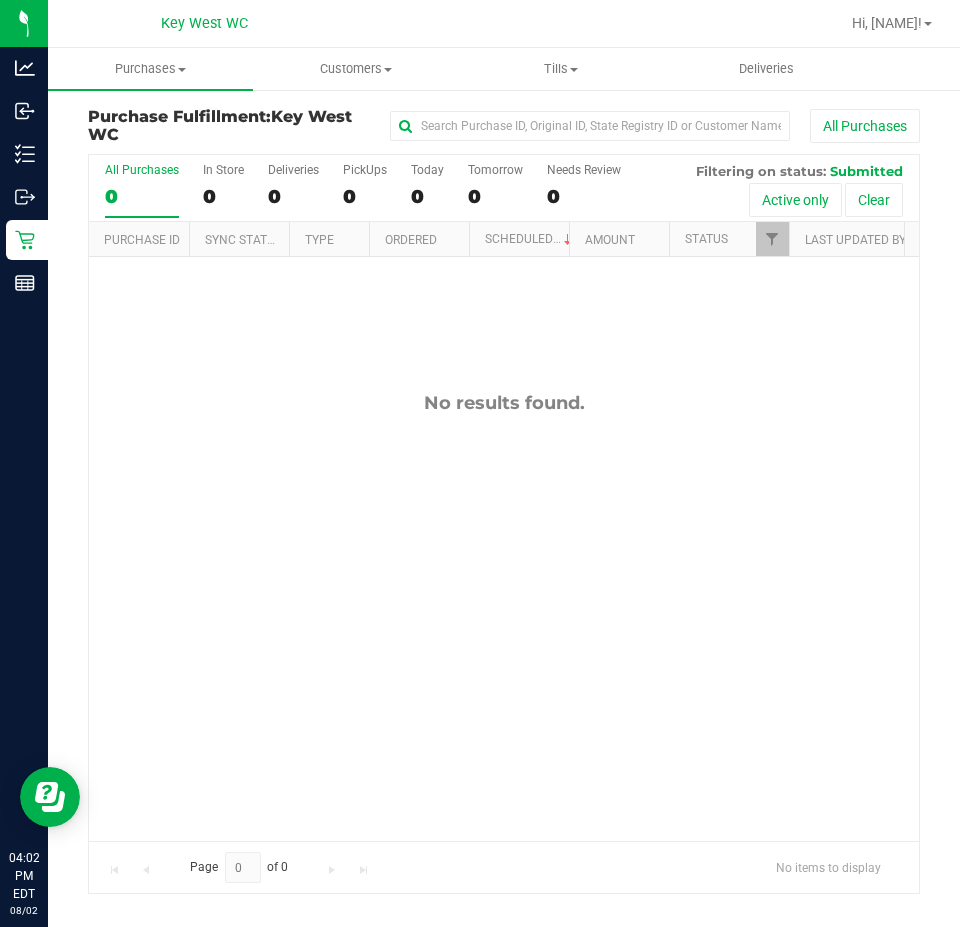 click on "No results found." at bounding box center (504, 616) 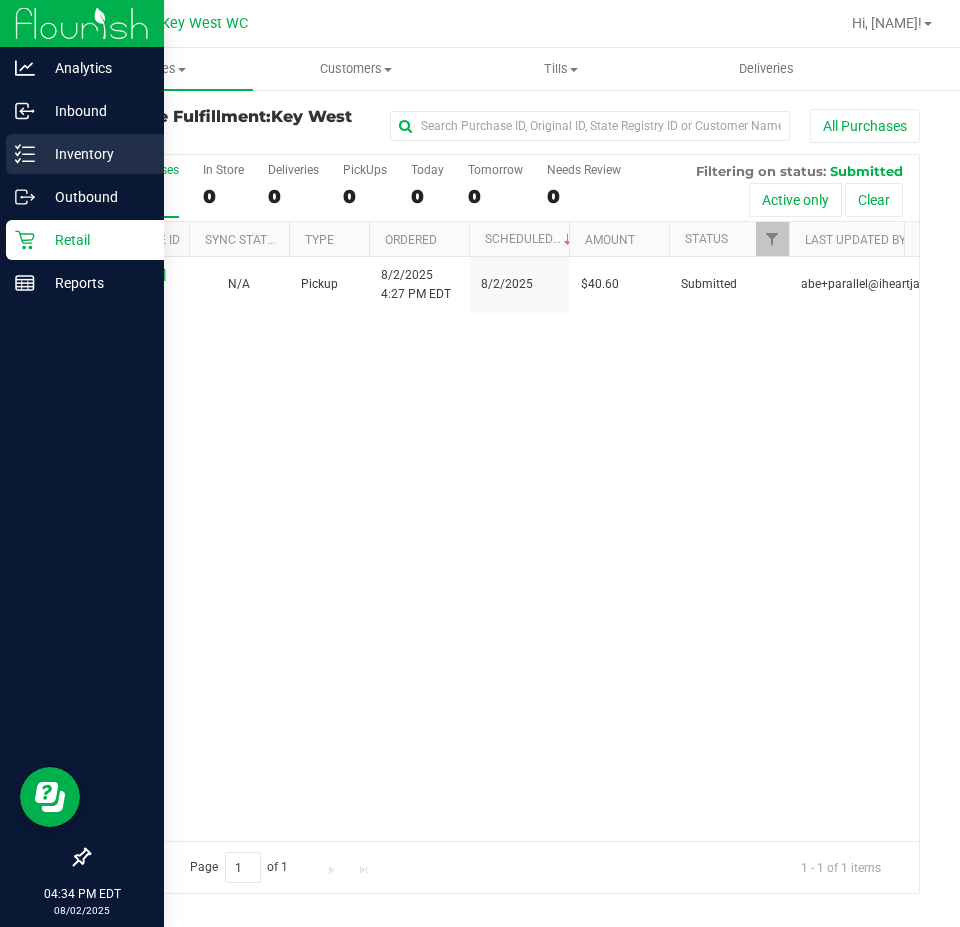 drag, startPoint x: 84, startPoint y: 138, endPoint x: 103, endPoint y: 144, distance: 19.924858 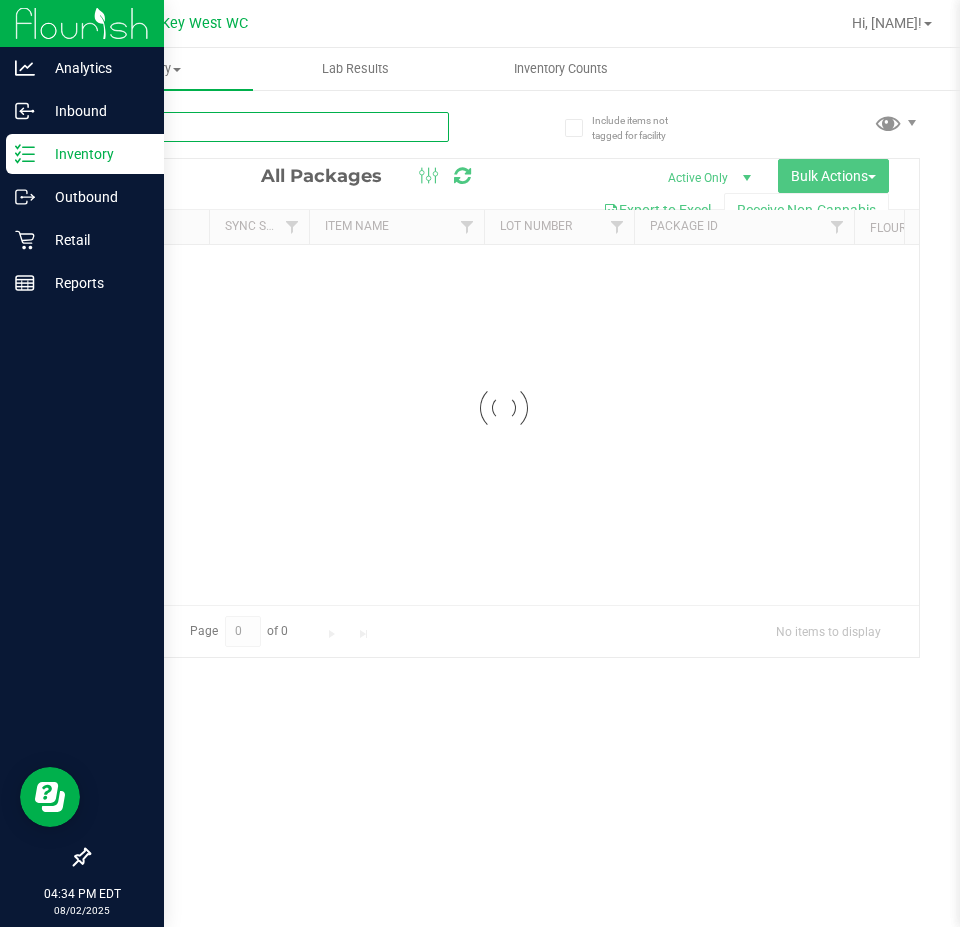 click at bounding box center (268, 127) 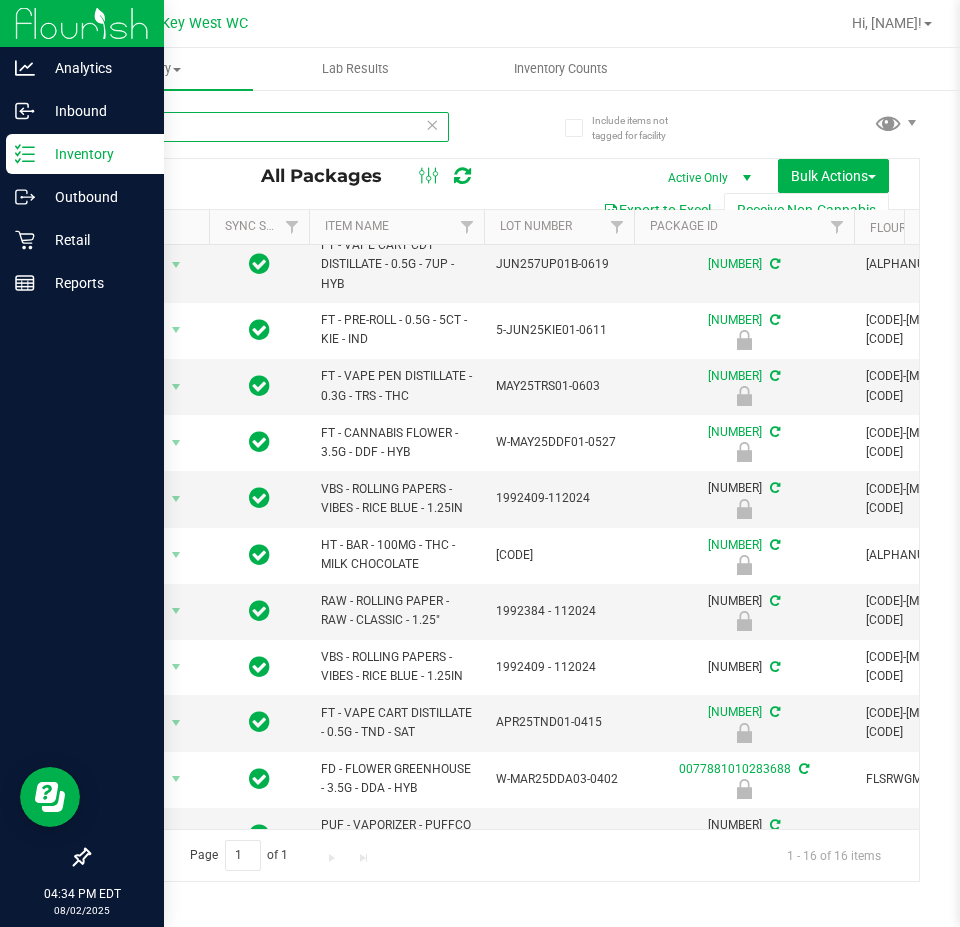 scroll, scrollTop: 346, scrollLeft: 0, axis: vertical 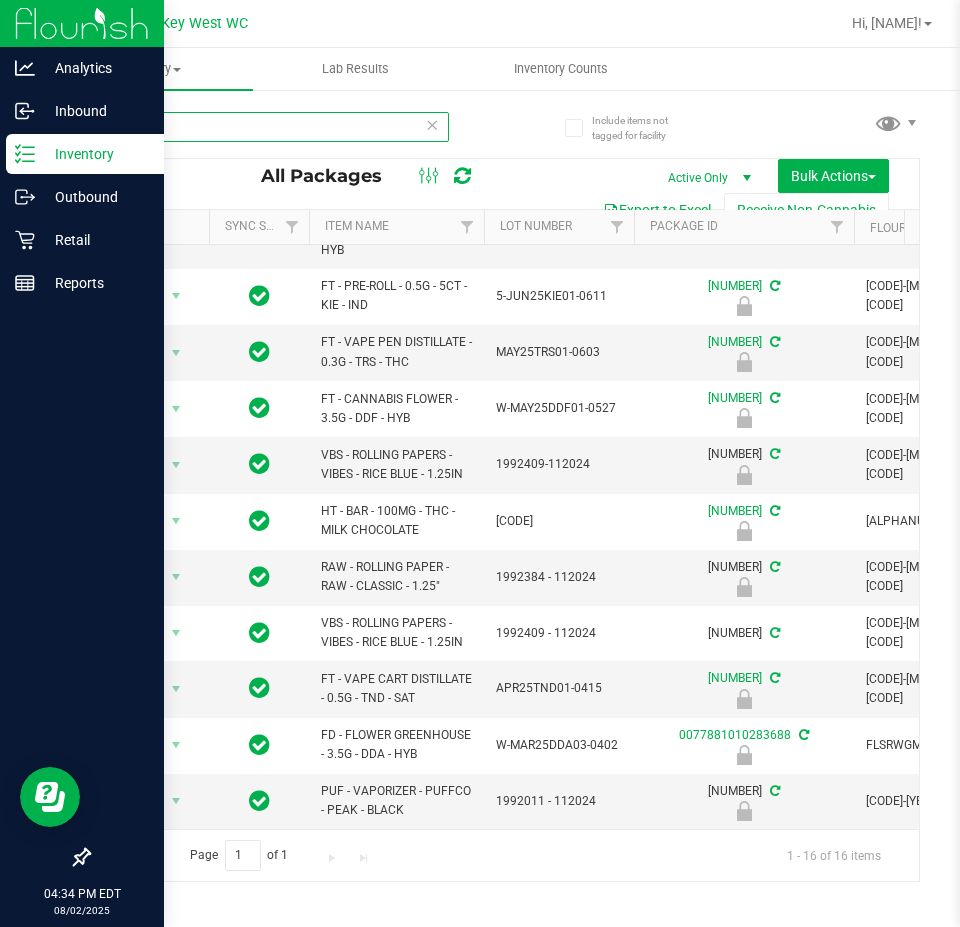 type on "007" 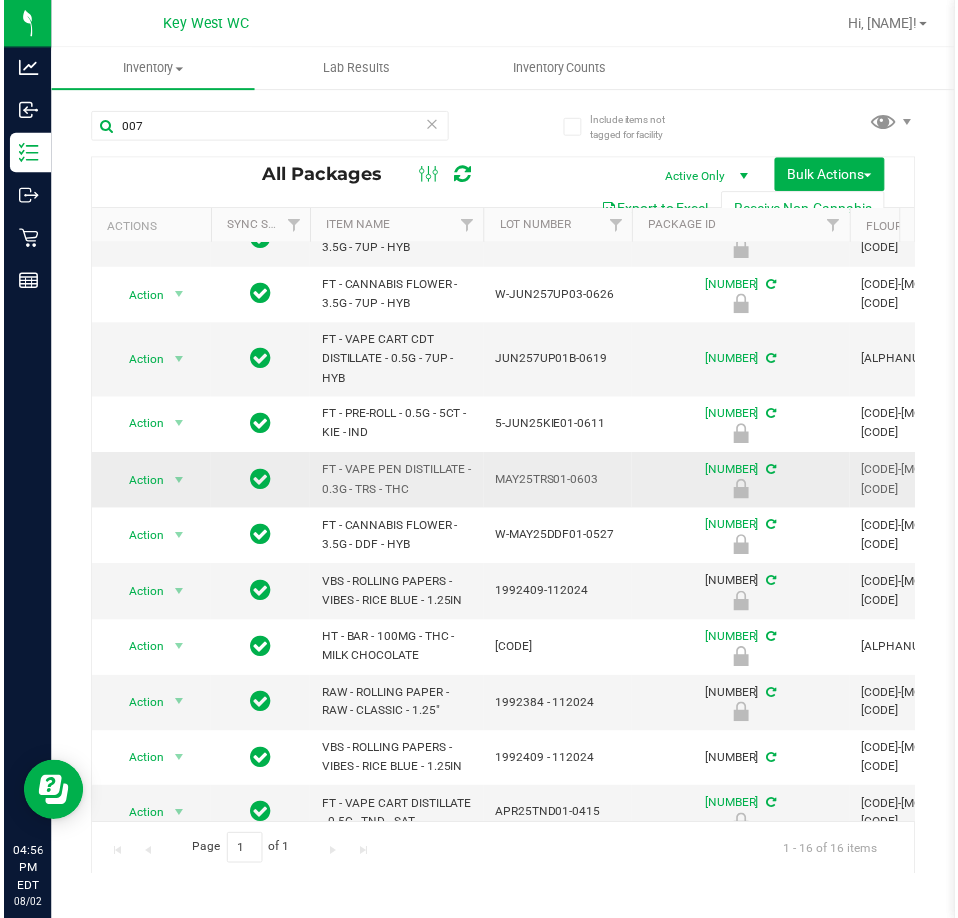 scroll, scrollTop: 0, scrollLeft: 0, axis: both 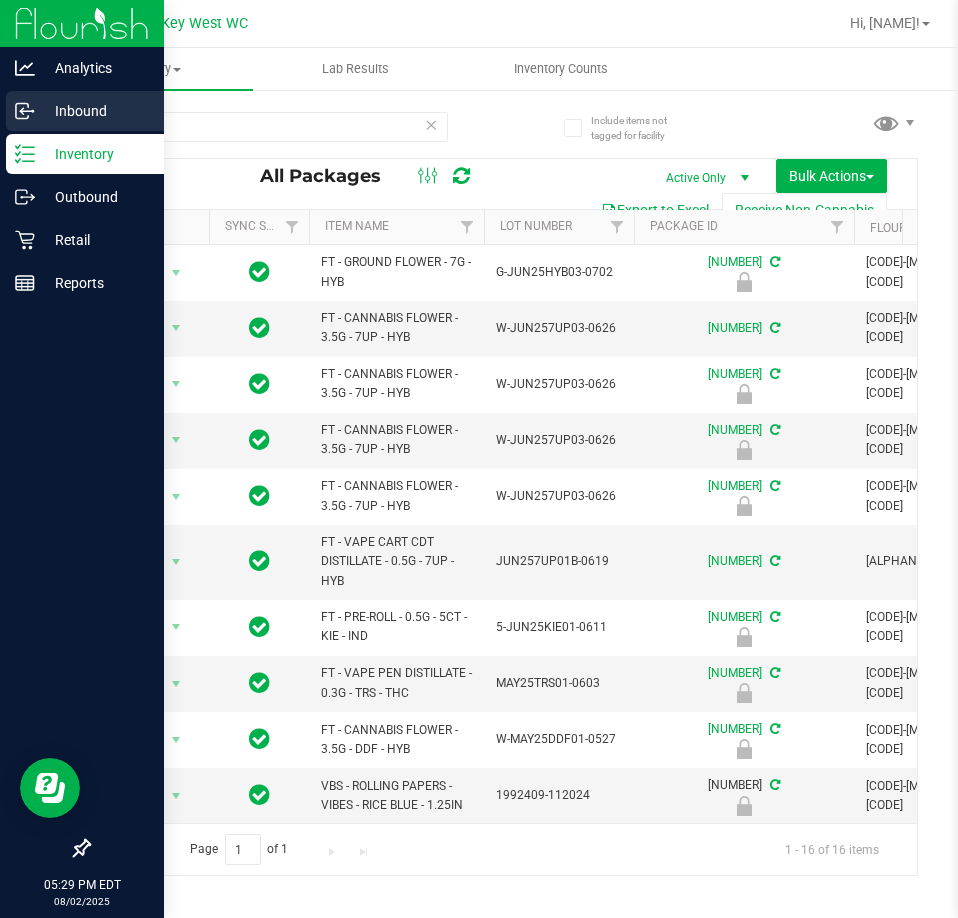 click on "Inbound" at bounding box center [95, 111] 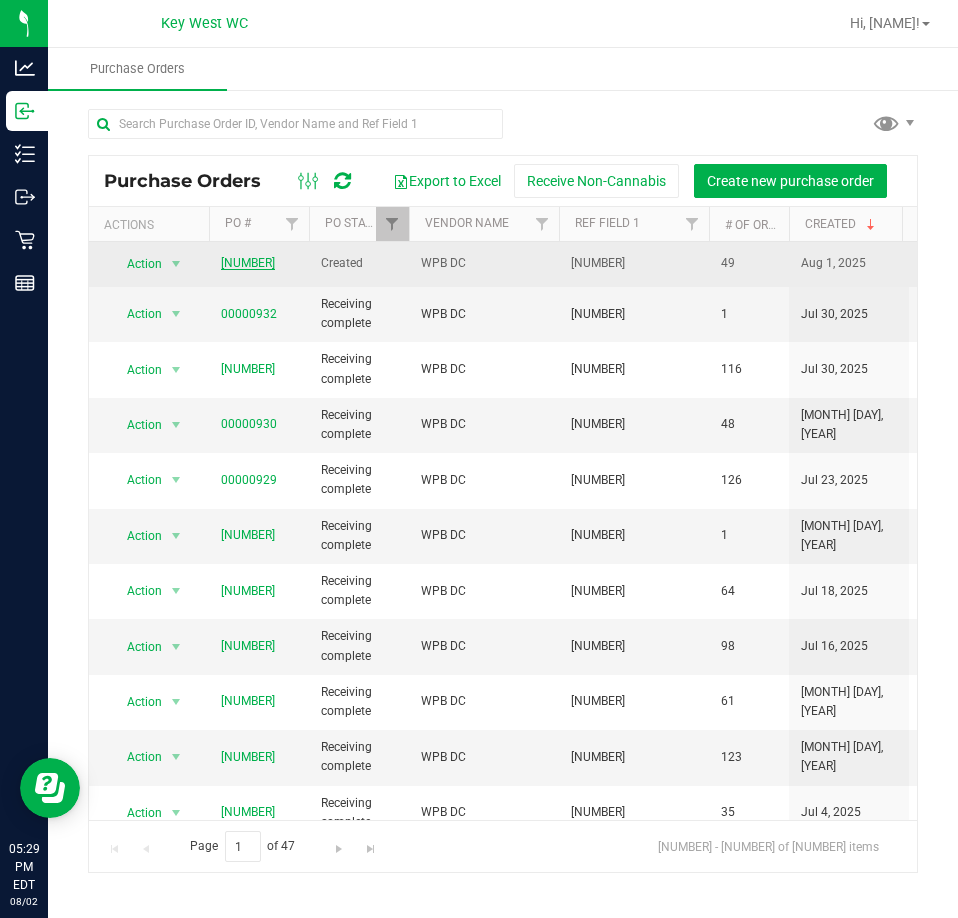 click on "[NUMBER]" at bounding box center (248, 263) 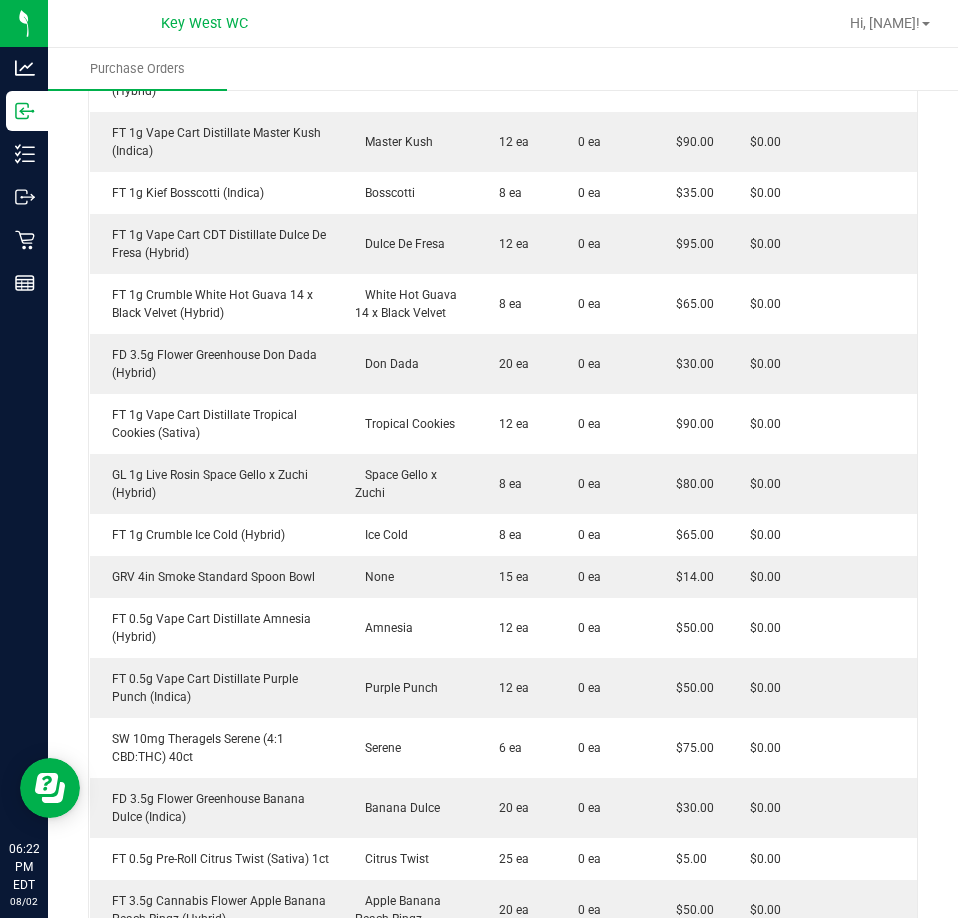 scroll, scrollTop: 1700, scrollLeft: 0, axis: vertical 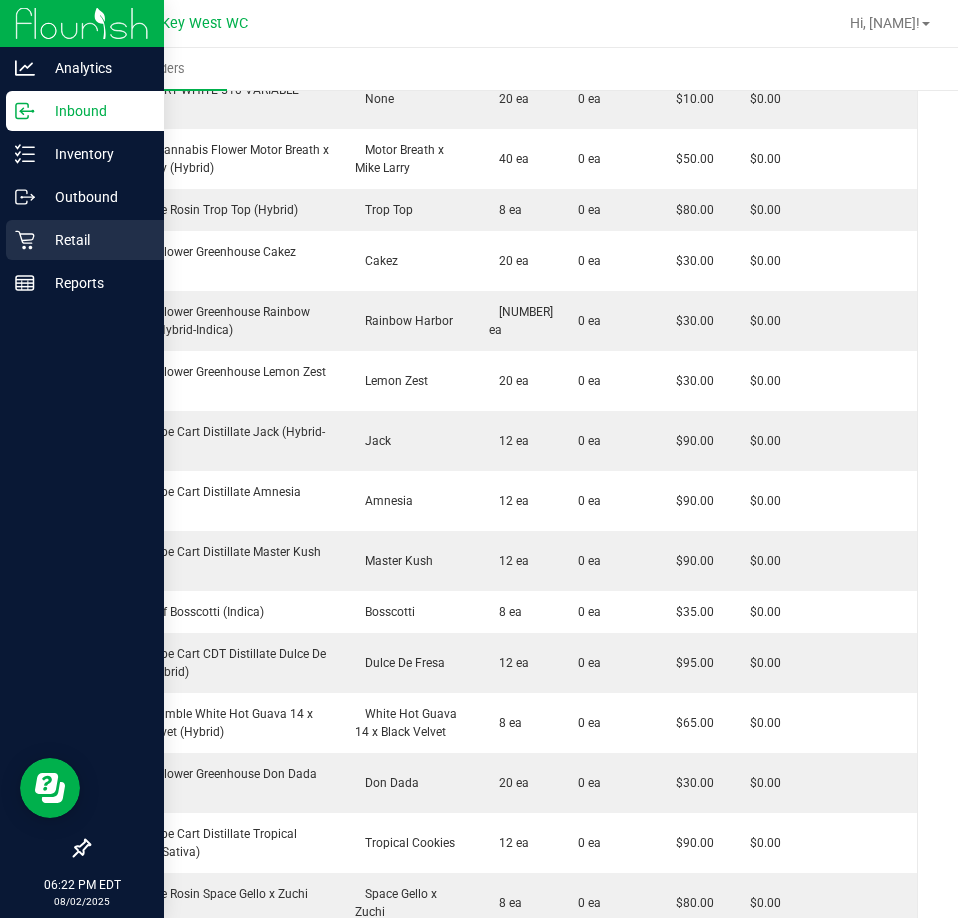 click on "Retail" at bounding box center [95, 240] 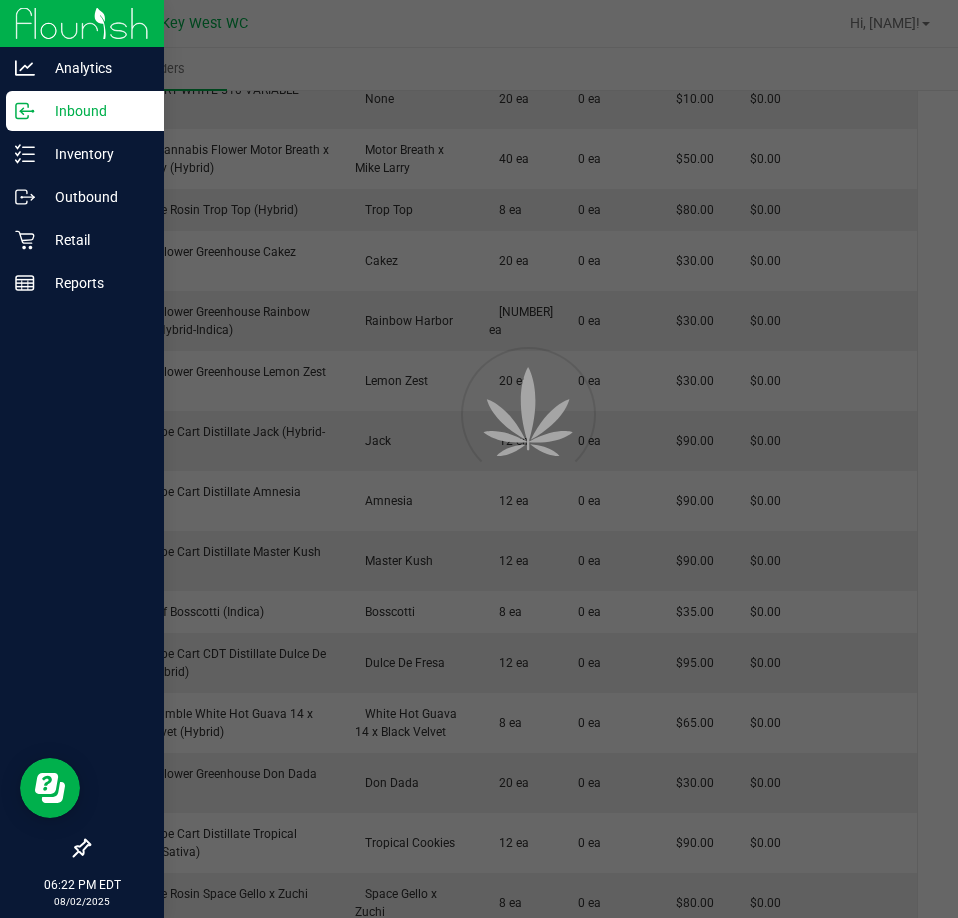 scroll, scrollTop: 0, scrollLeft: 0, axis: both 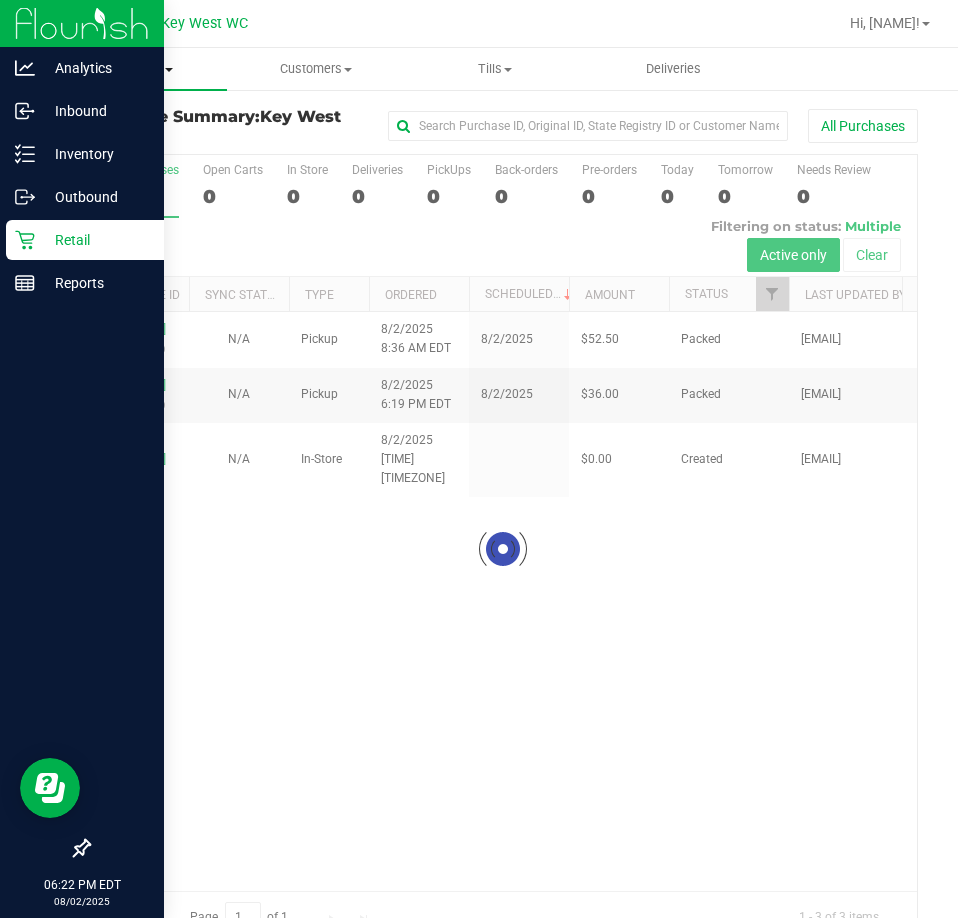 click on "Purchases
Summary of purchases
Fulfillment
All purchases" at bounding box center (137, 69) 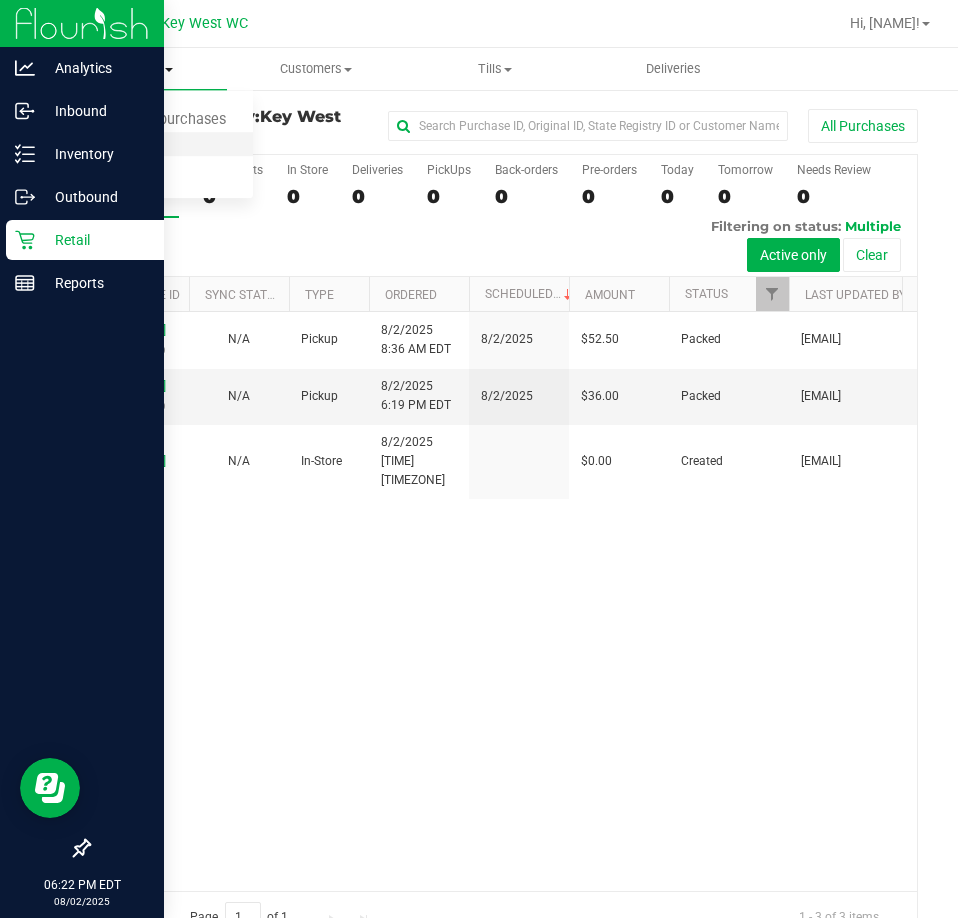 click on "Fulfillment" at bounding box center (110, 144) 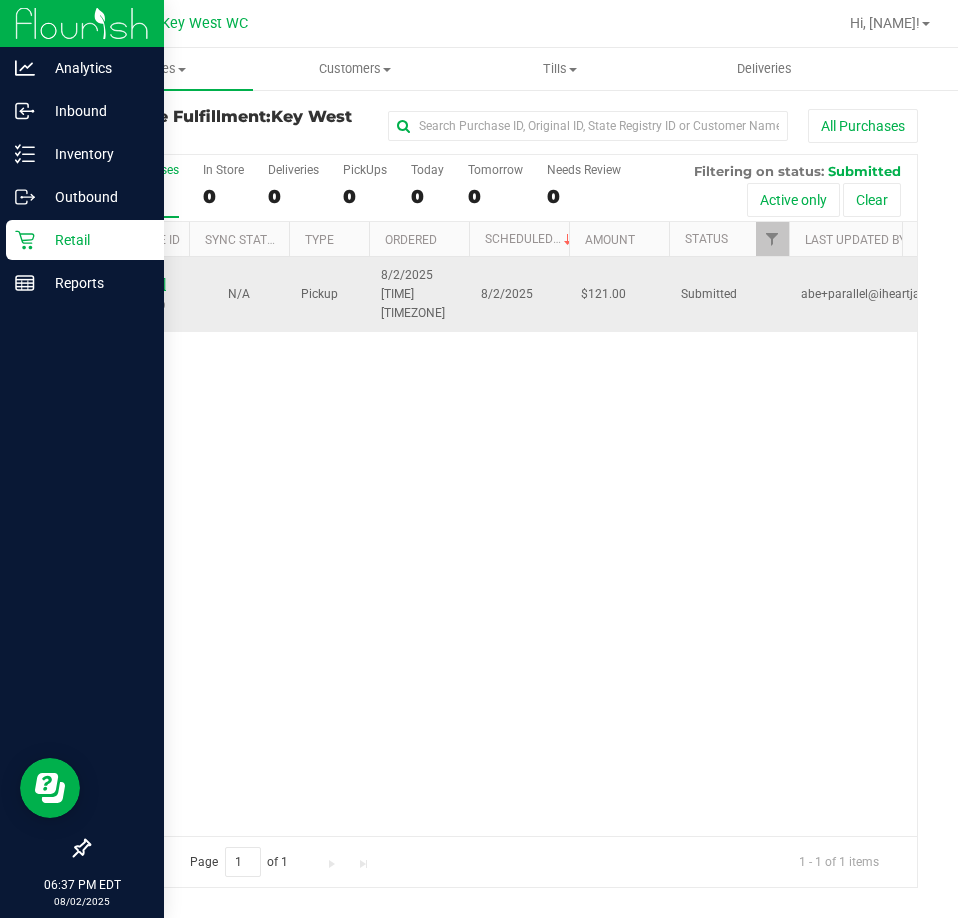 click on "[NUMBER]" at bounding box center (139, 284) 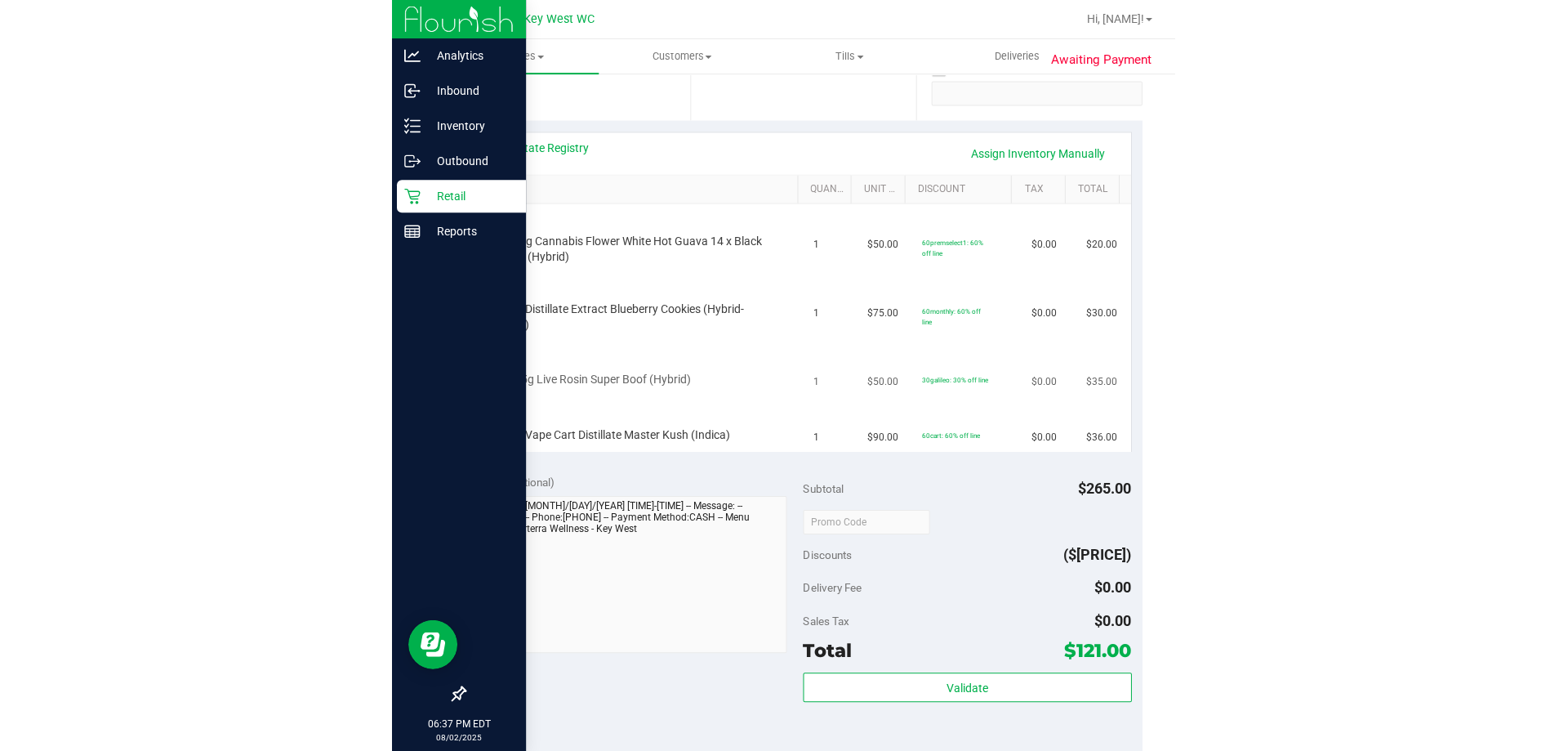 scroll, scrollTop: 0, scrollLeft: 0, axis: both 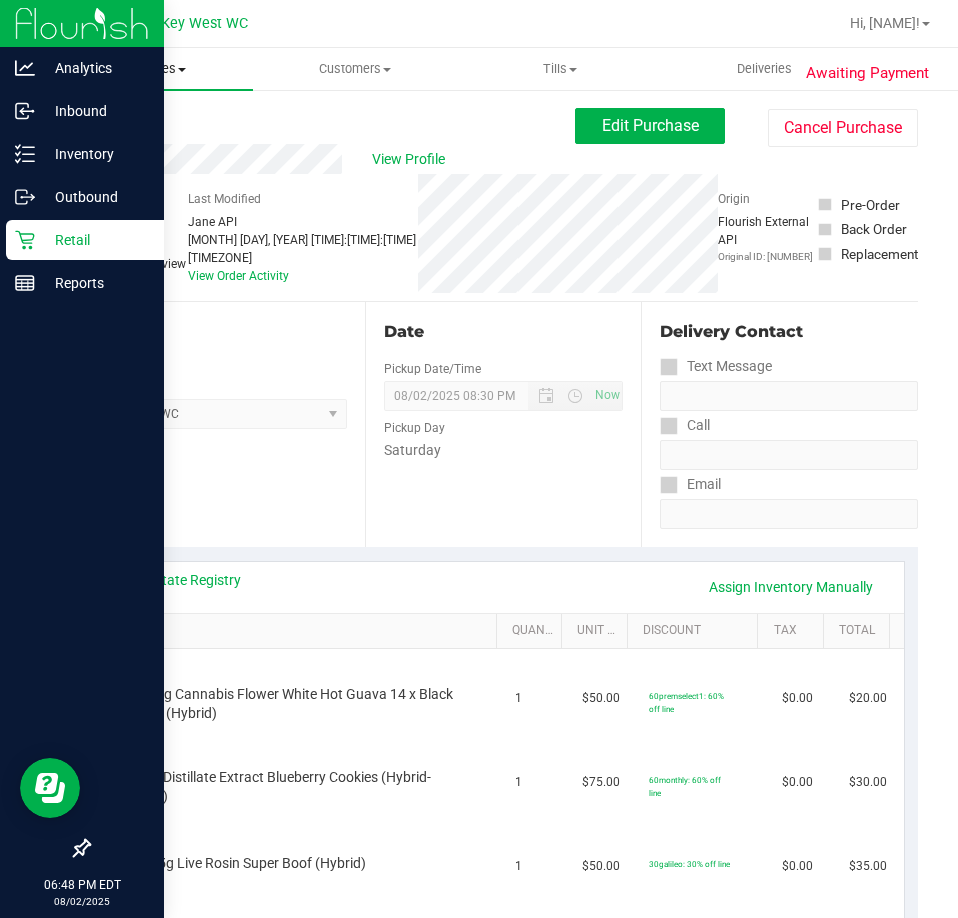 click on "Purchases" at bounding box center (150, 69) 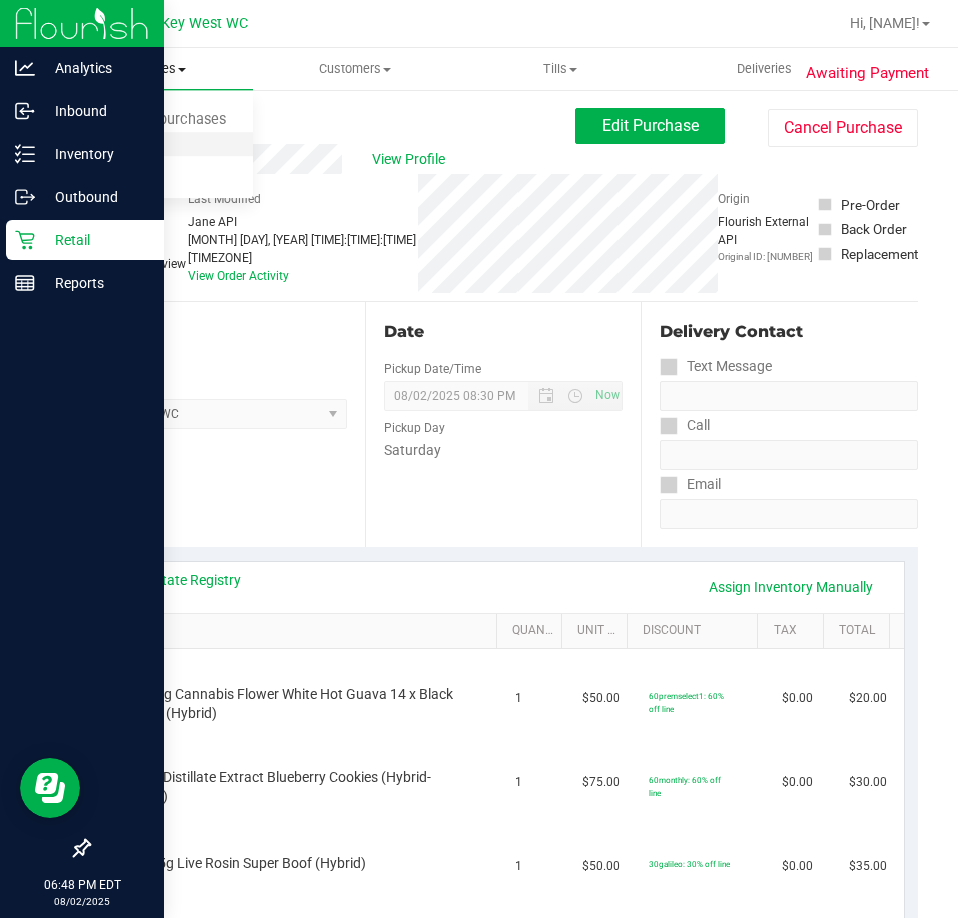 click on "Fulfillment" at bounding box center (110, 144) 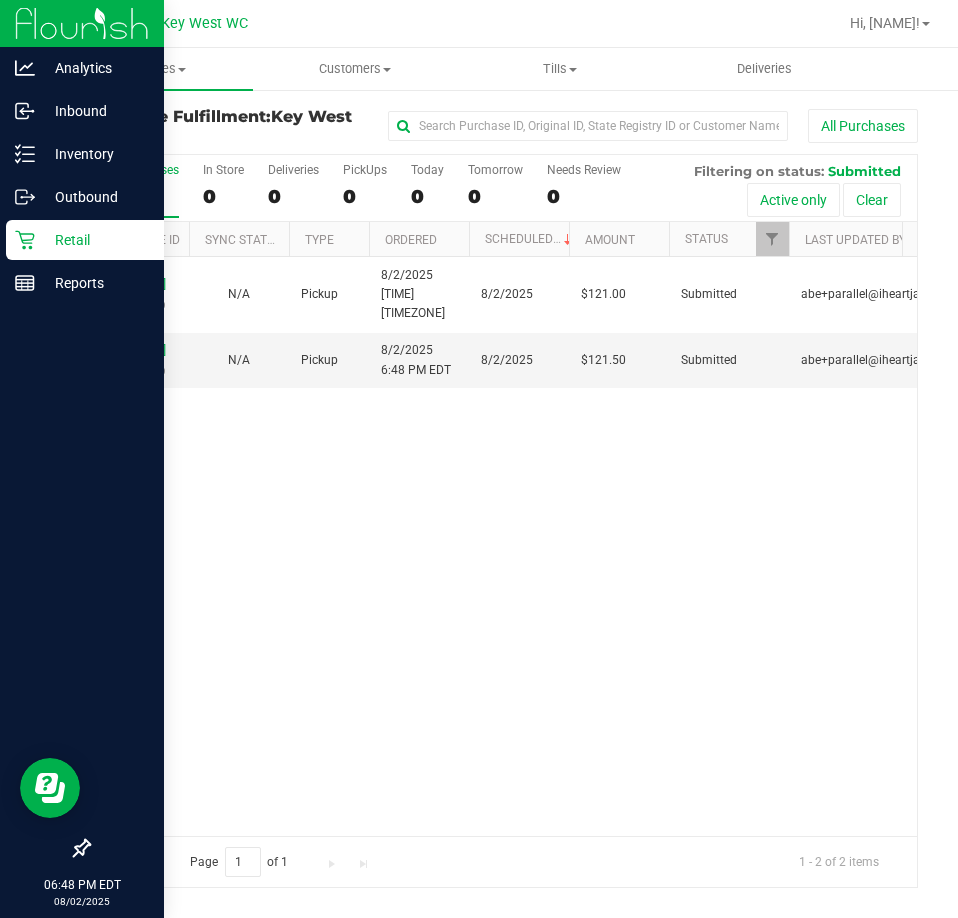 click on "[NUMBER]
([NUMBER])
N/A
Pickup [MONTH]/[DAY]/[YEAR] [TIME] [YEAR]
[PRICE]
Submitted [EMAIL]
[NUMBER]
([NUMBER])
N/A
Pickup [MONTH]/[DAY]/[YEAR] [TIME] [YEAR]
[PRICE]
Submitted [EMAIL]" at bounding box center [503, 546] 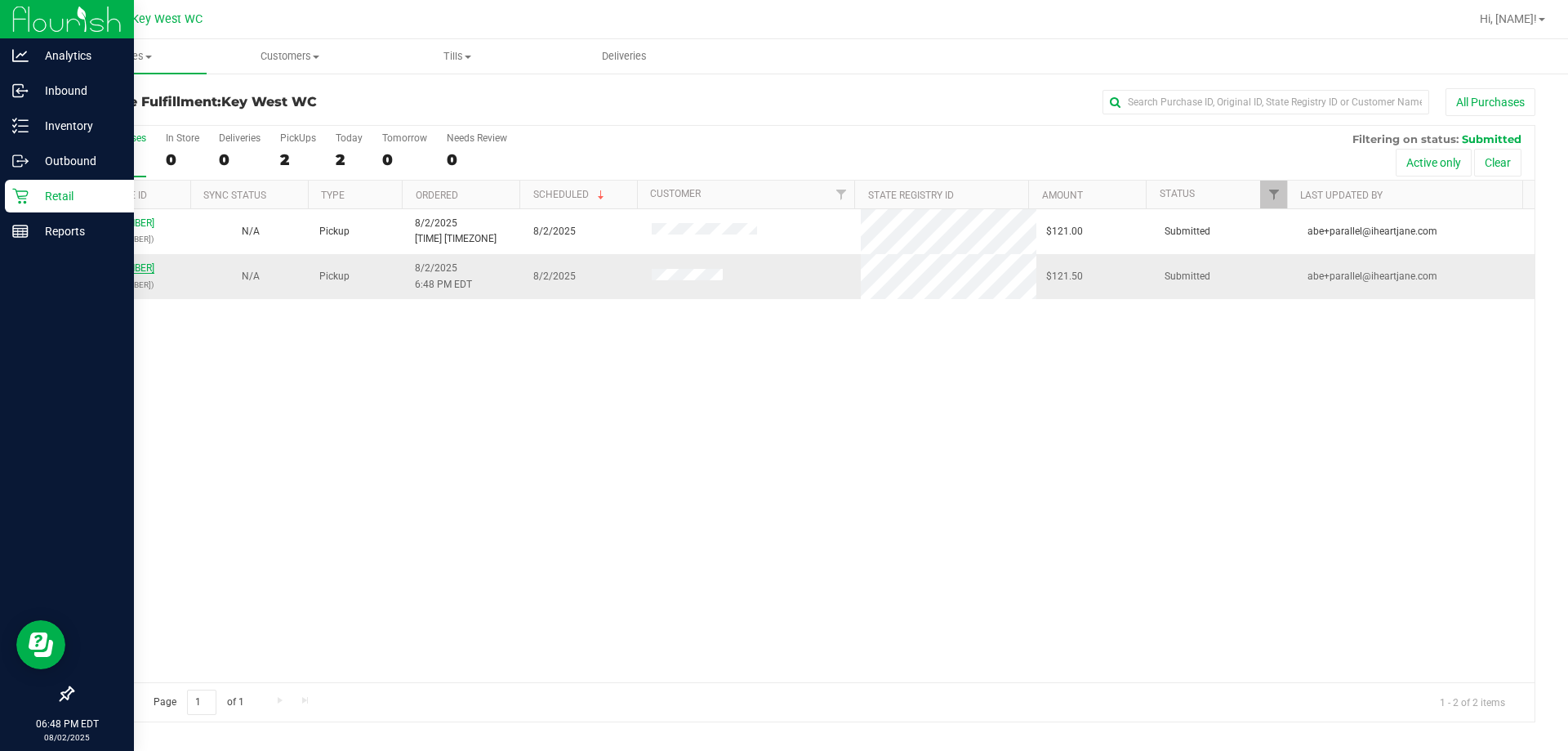 click on "[NUMBER]" at bounding box center (132, 268) 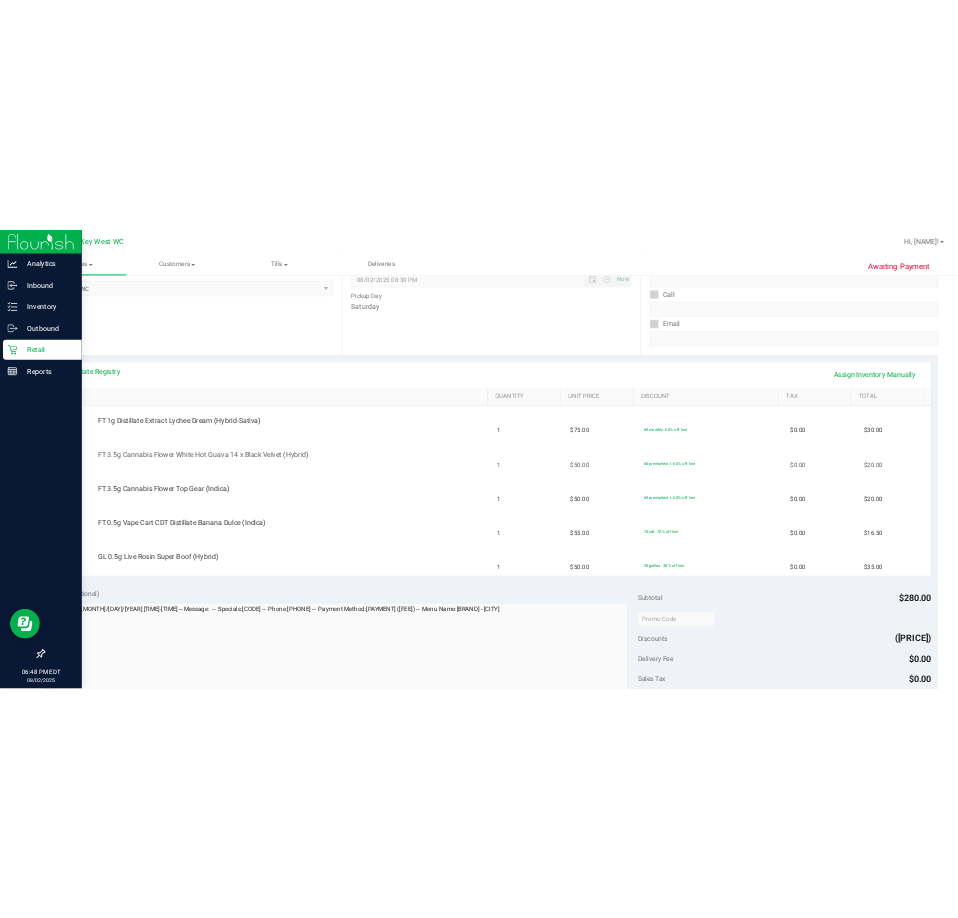 scroll, scrollTop: 300, scrollLeft: 0, axis: vertical 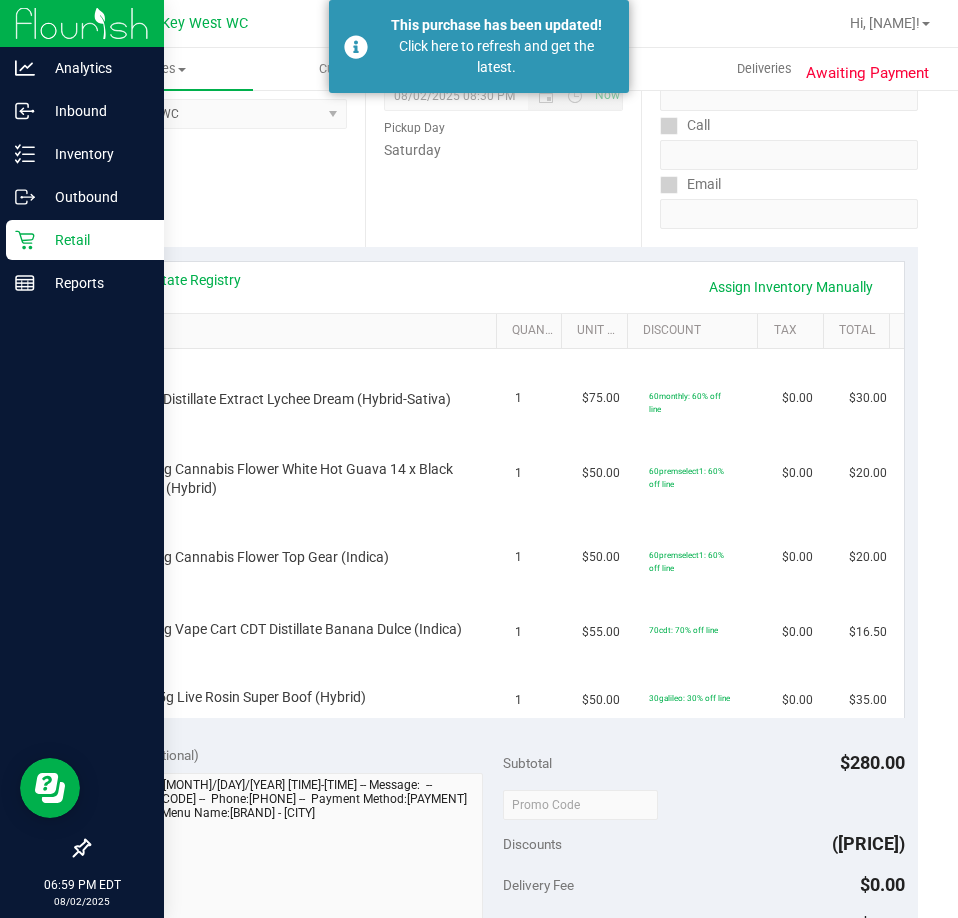 click on "Retail" at bounding box center [95, 240] 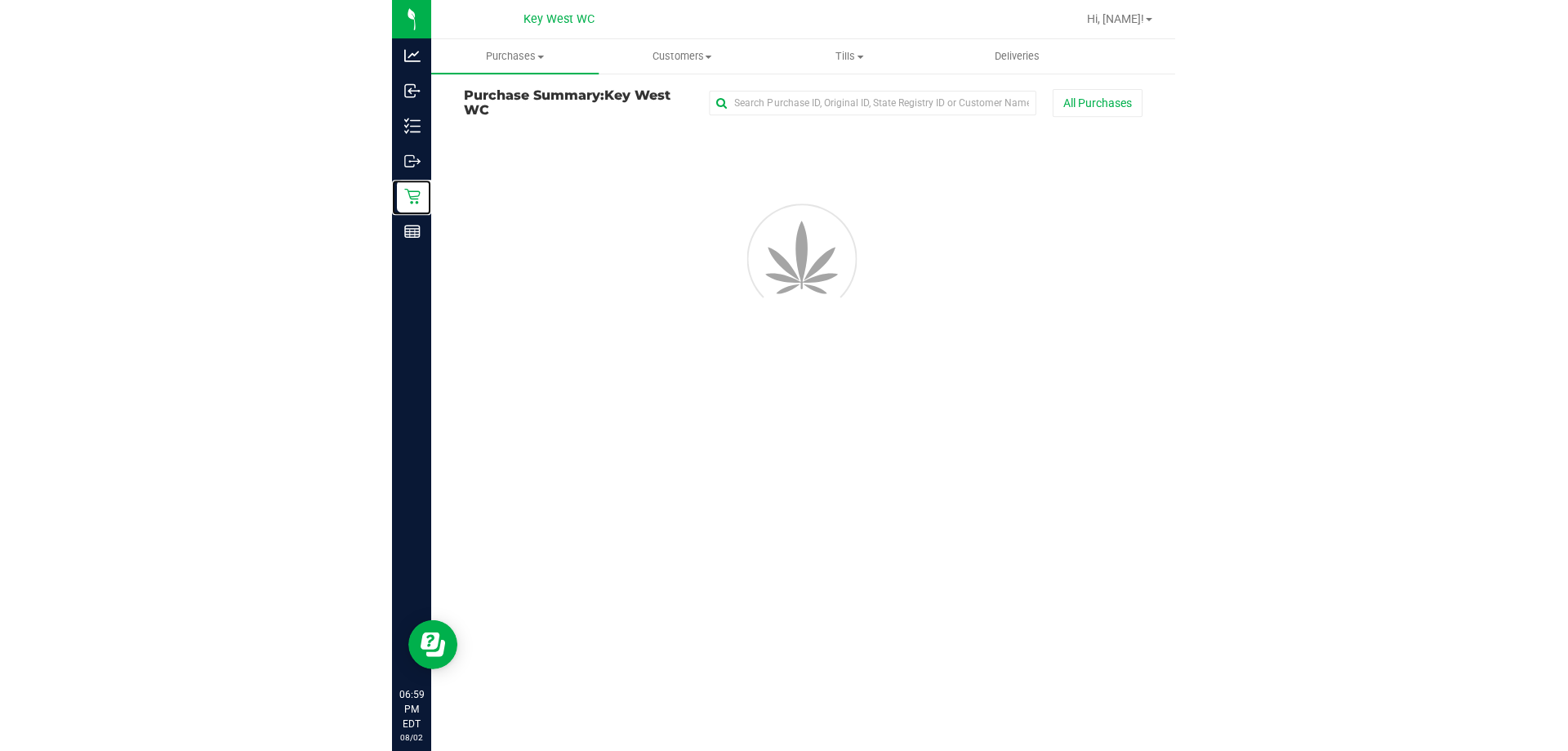 scroll, scrollTop: 0, scrollLeft: 0, axis: both 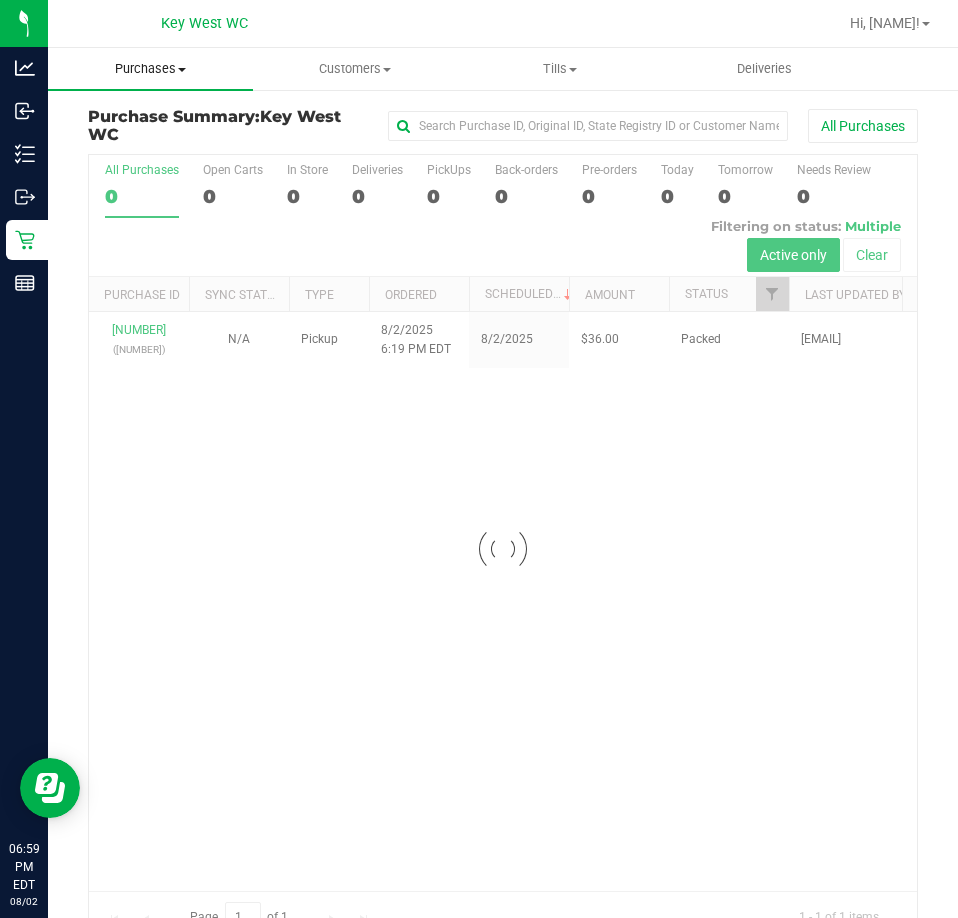 click on "Purchases" at bounding box center (150, 69) 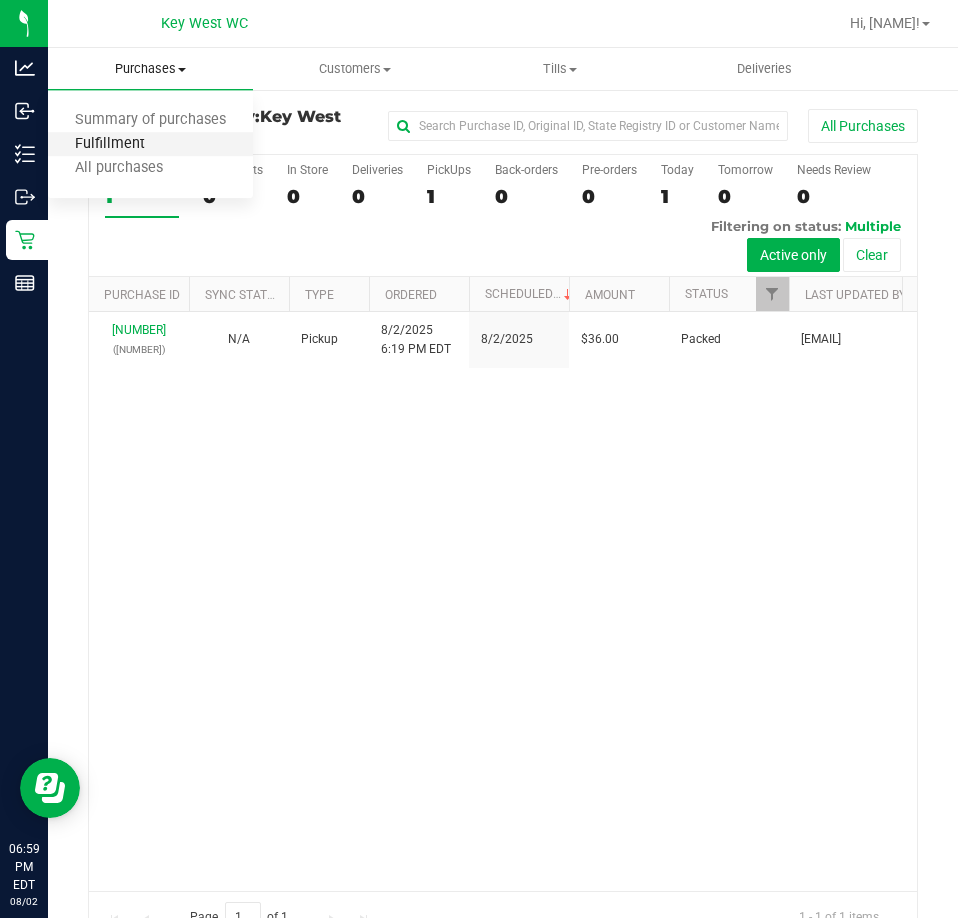 click on "Fulfillment" at bounding box center [110, 144] 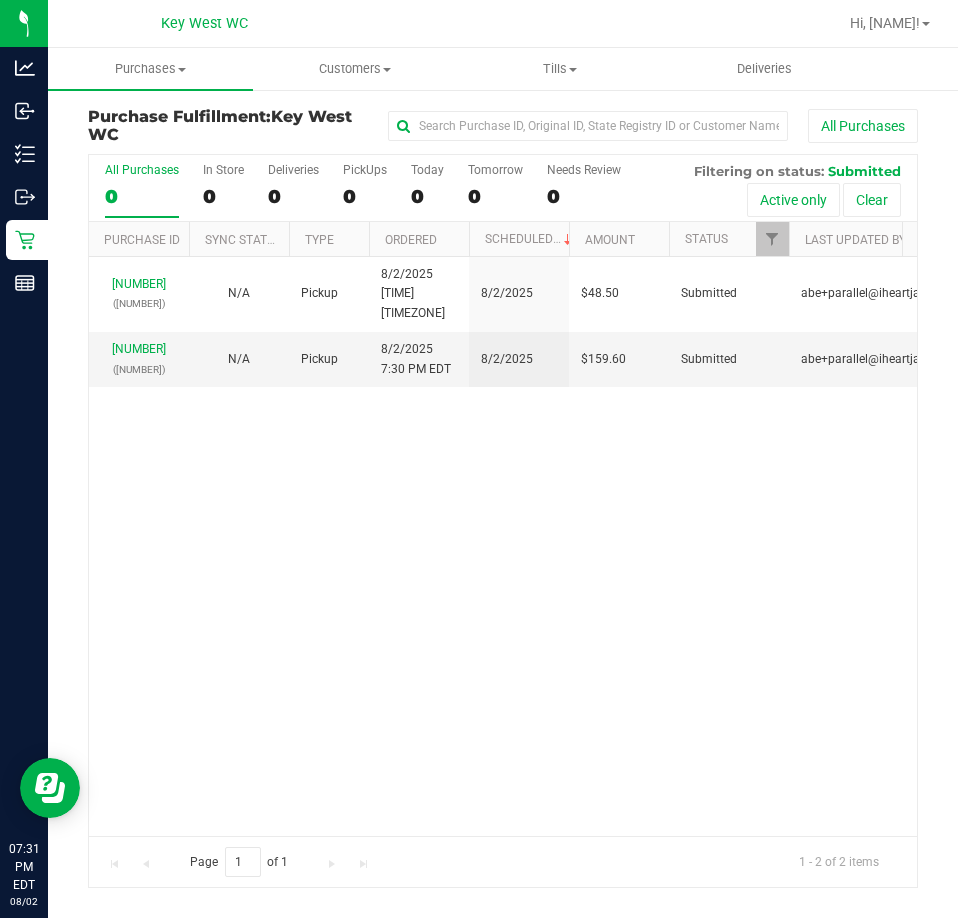 click on "[NUMBER]
([NUMBER])
N/A
Pickup [MONTH]/[DAY]/[YEAR] [TIME] [TIMEZONE] [MONTH]/[DAY]/[YEAR]
$[PRICE]
Submitted [EMAIL]
[NUMBER]
([NUMBER])
N/A
Pickup [MONTH]/[DAY]/[YEAR] [TIME] [TIMEZONE] [MONTH]/[DAY]/[YEAR]
$[PRICE]
Submitted [EMAIL]" at bounding box center (503, 546) 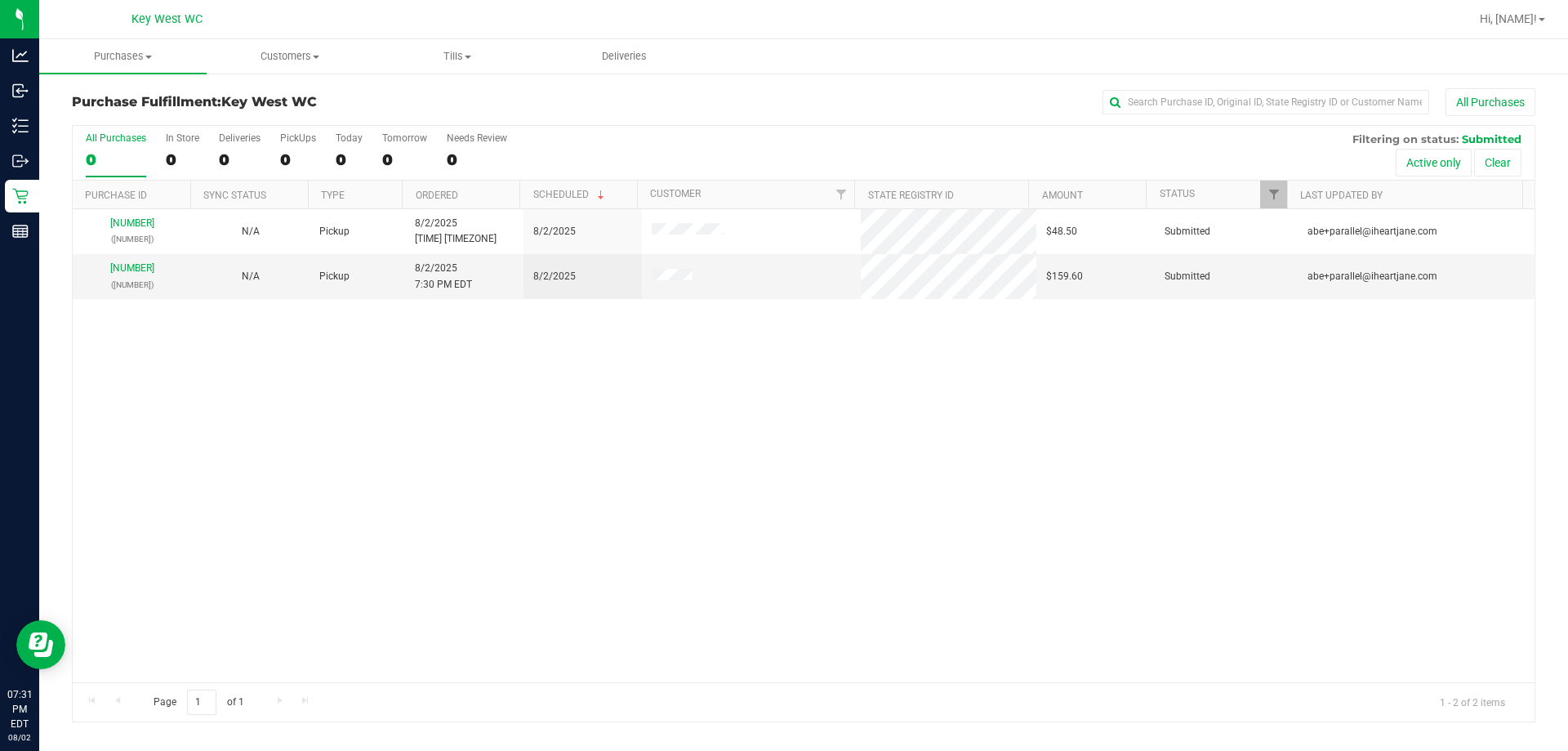 click on "Purchase Fulfillment:
[CITY] WC
All Purchases
All Purchases
[NUMBER]
In Store
[NUMBER]
Deliveries
[NUMBER]
PickUps
[NUMBER]
Today
[NUMBER]
Tomorrow
[NUMBER]" at bounding box center (804, 405) 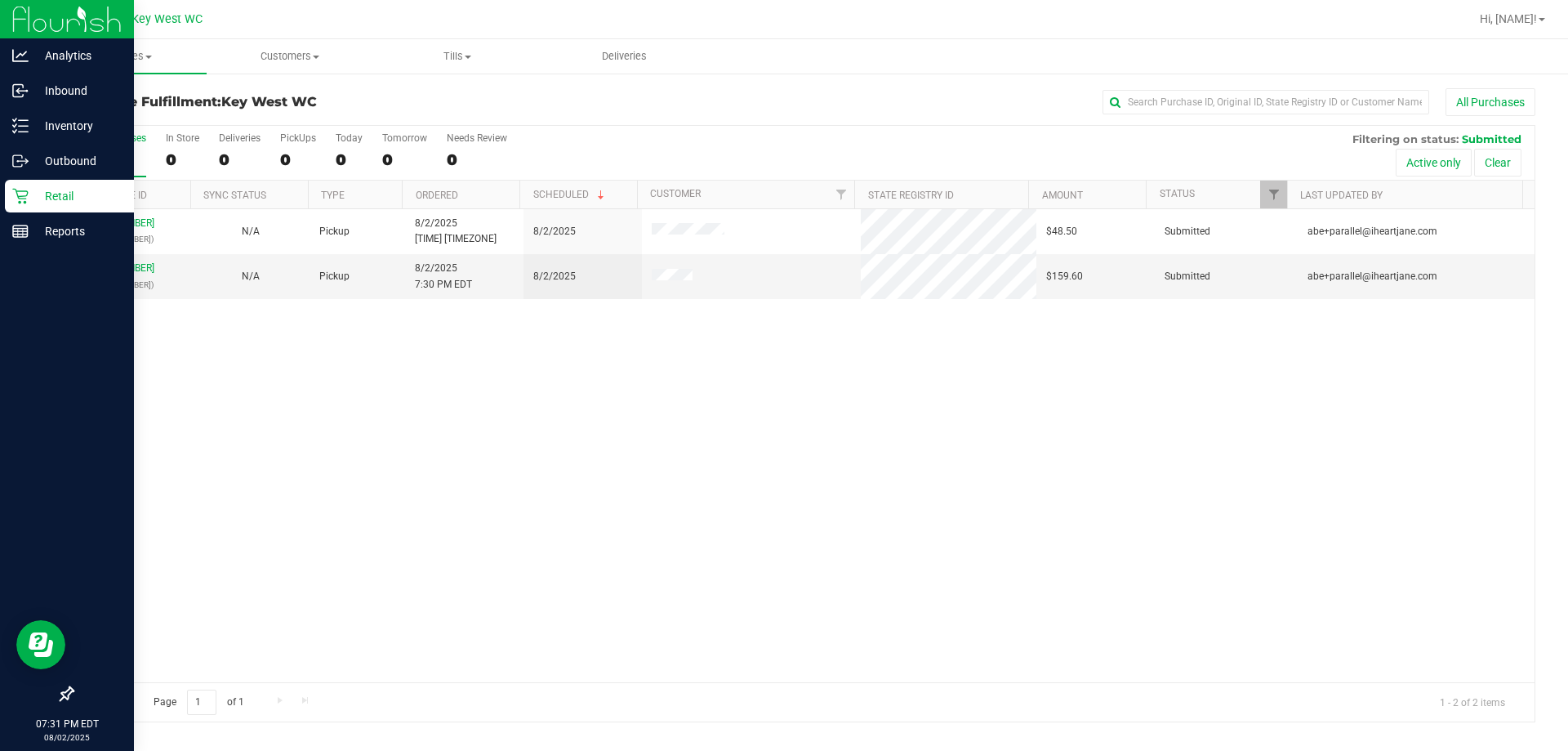 click on "Retail" at bounding box center [78, 196] 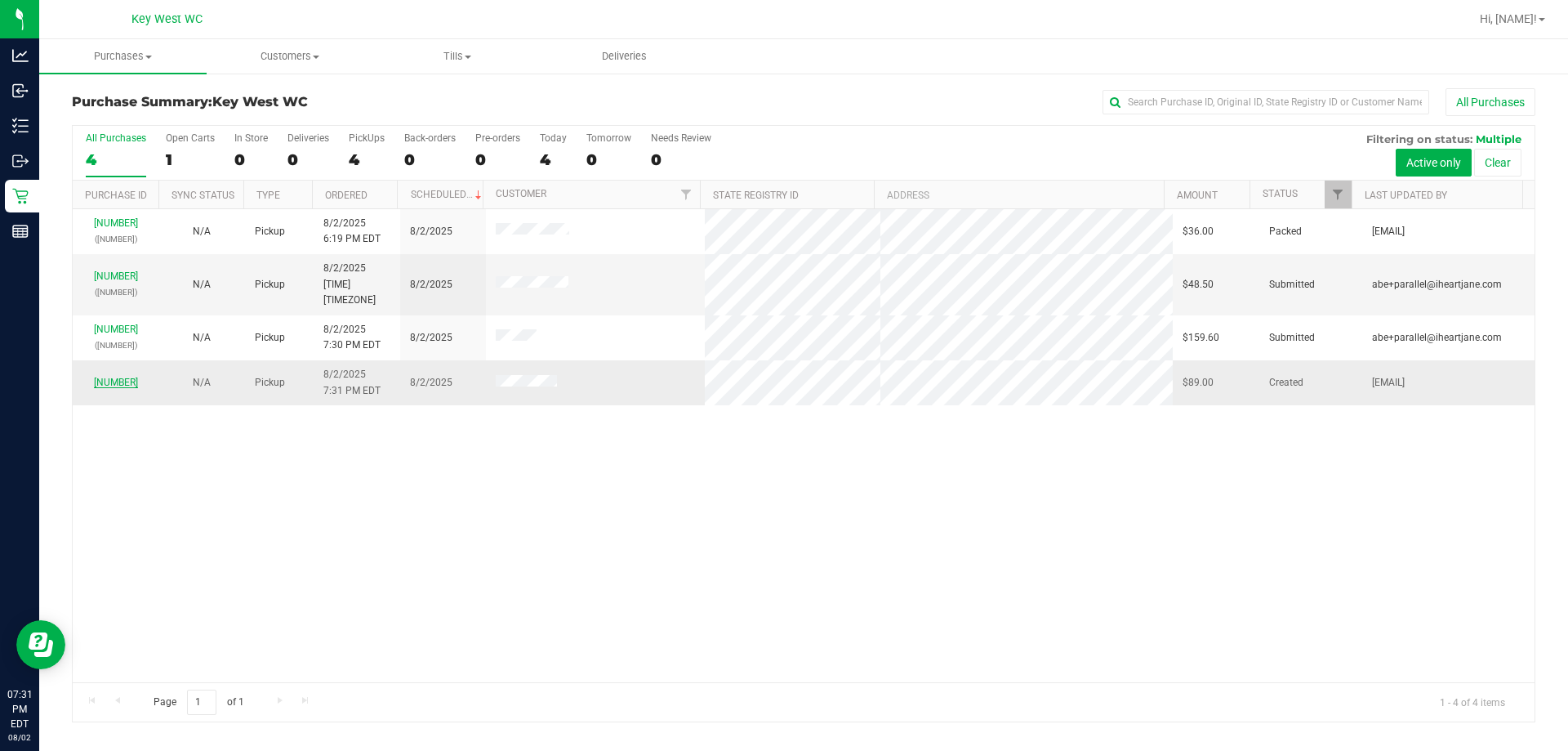 click on "[NUMBER]" at bounding box center (116, 382) 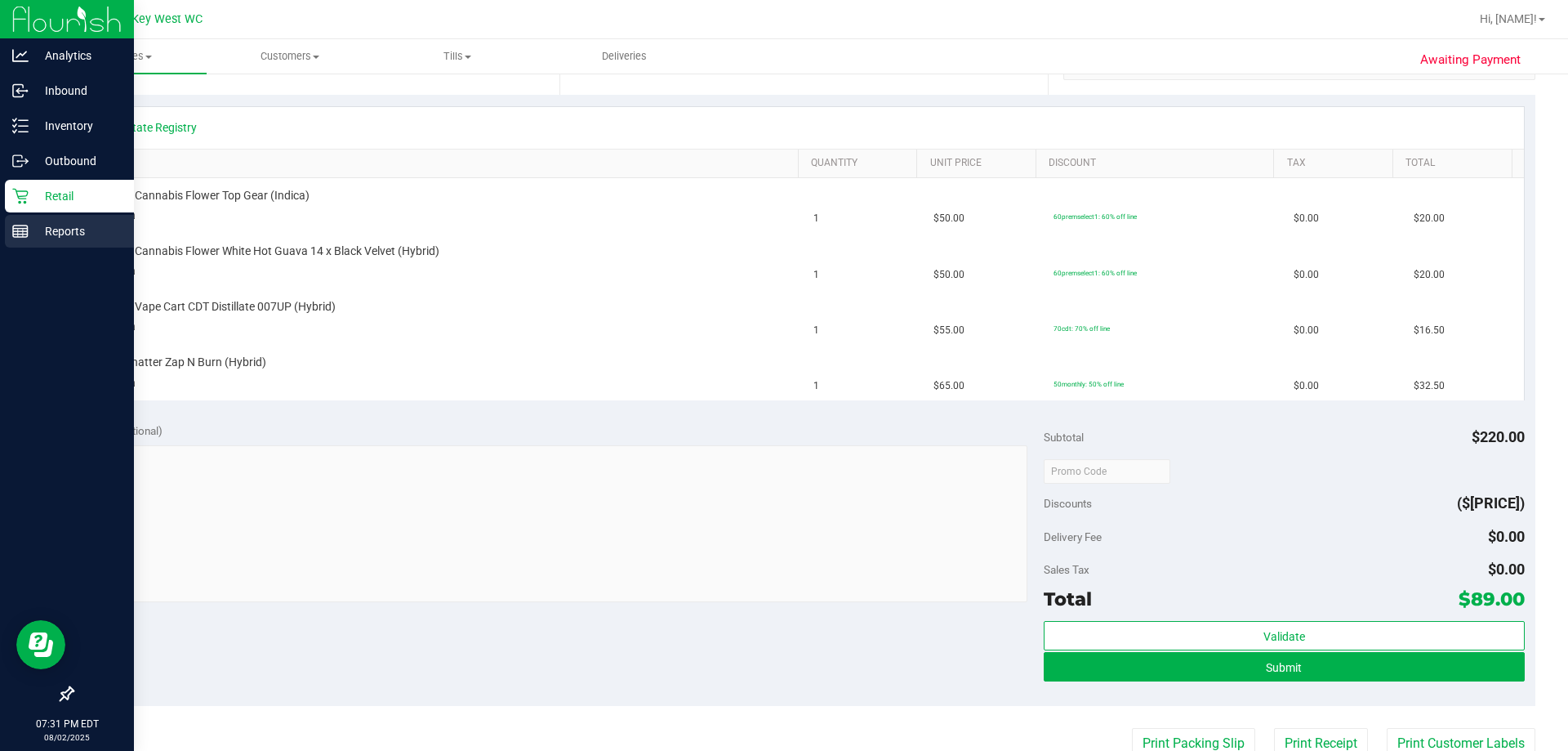 scroll, scrollTop: 163, scrollLeft: 0, axis: vertical 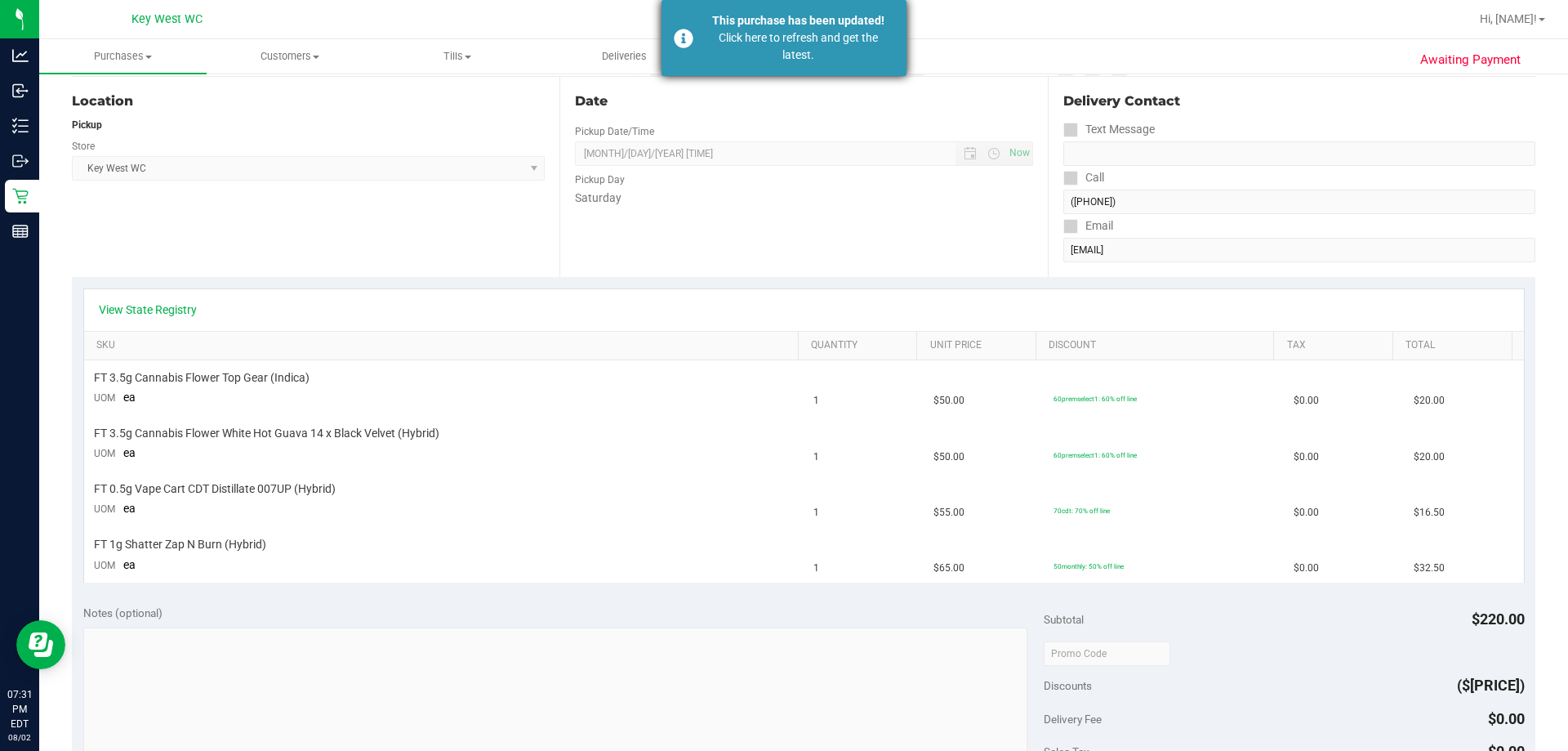 click on "Click here to refresh and get the latest." at bounding box center [798, 47] 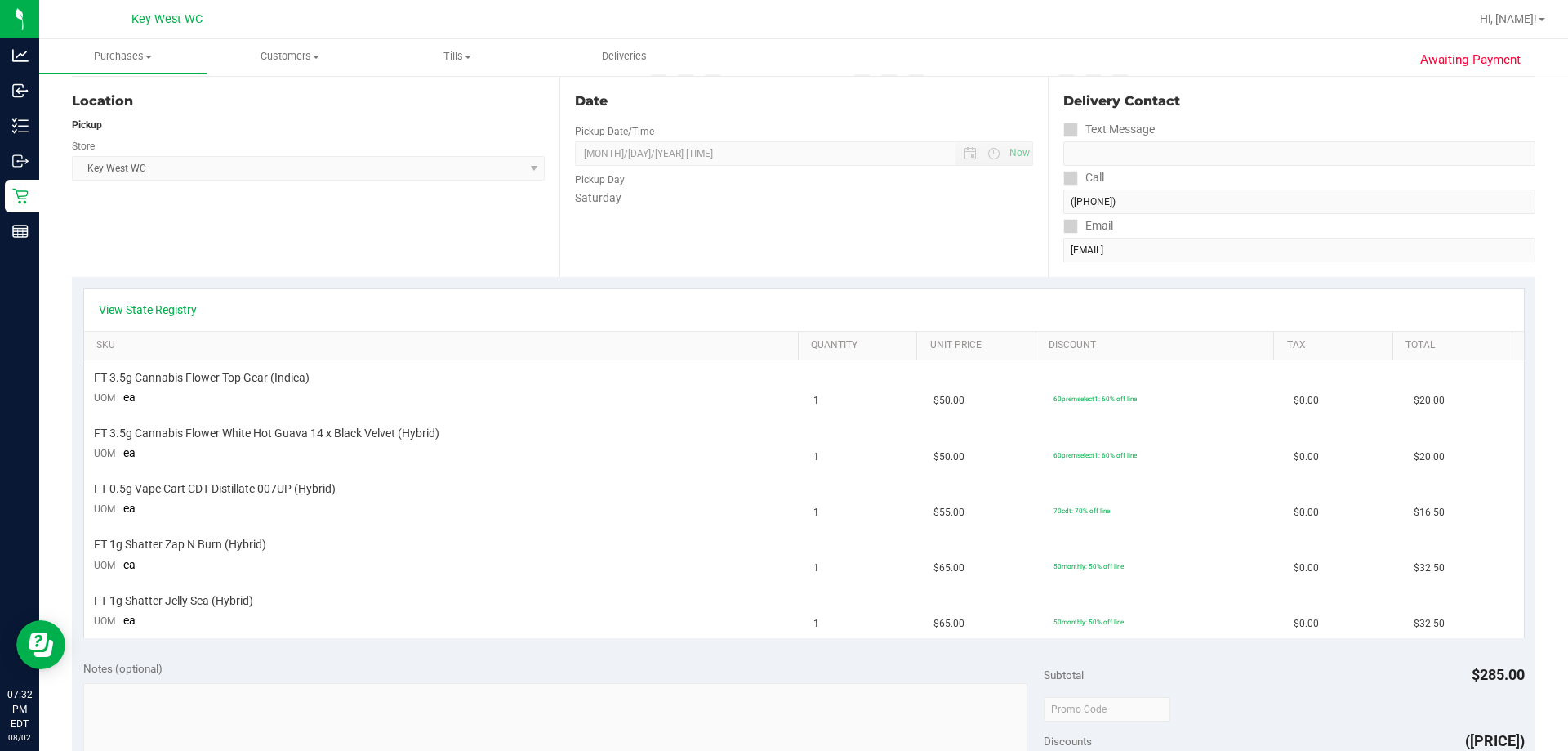 click on "Date
Pickup Date/Time
[MONTH]/[DAY]/[YEAR]
Now
[MONTH]/[DAY]/[YEAR] [TIME]
Now
Pickup Day
Saturday" at bounding box center (803, 177) 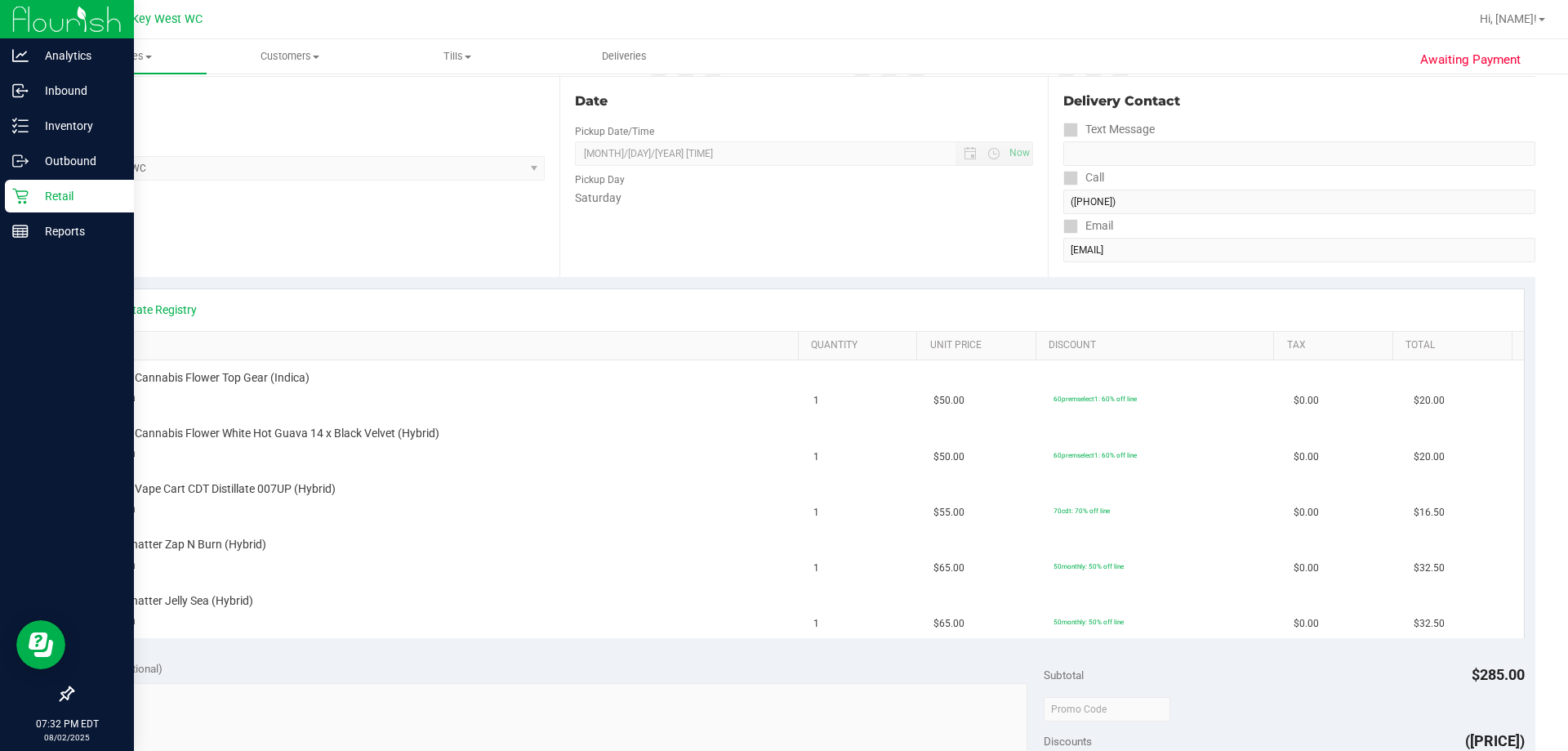 click on "Retail" at bounding box center [78, 196] 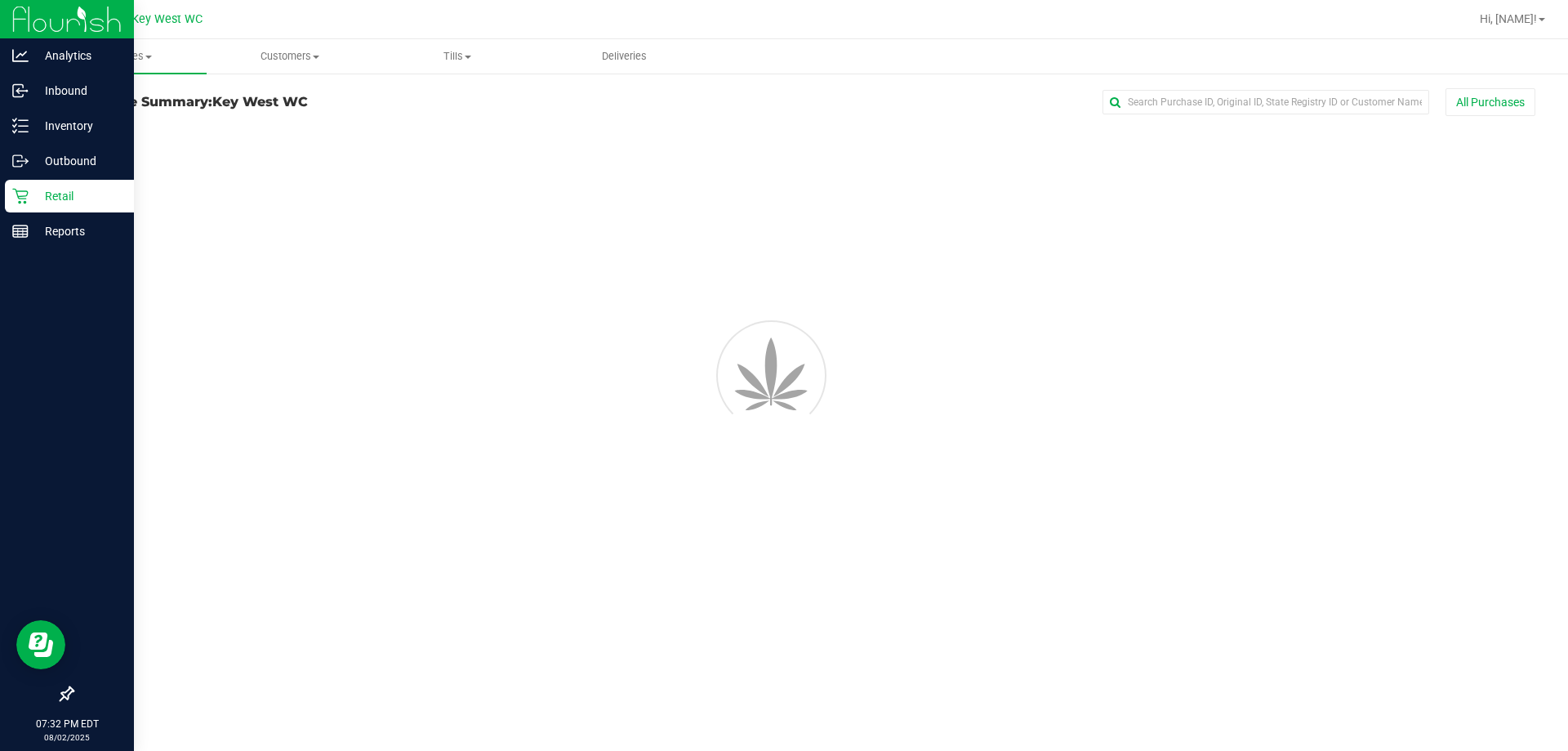 scroll, scrollTop: 0, scrollLeft: 0, axis: both 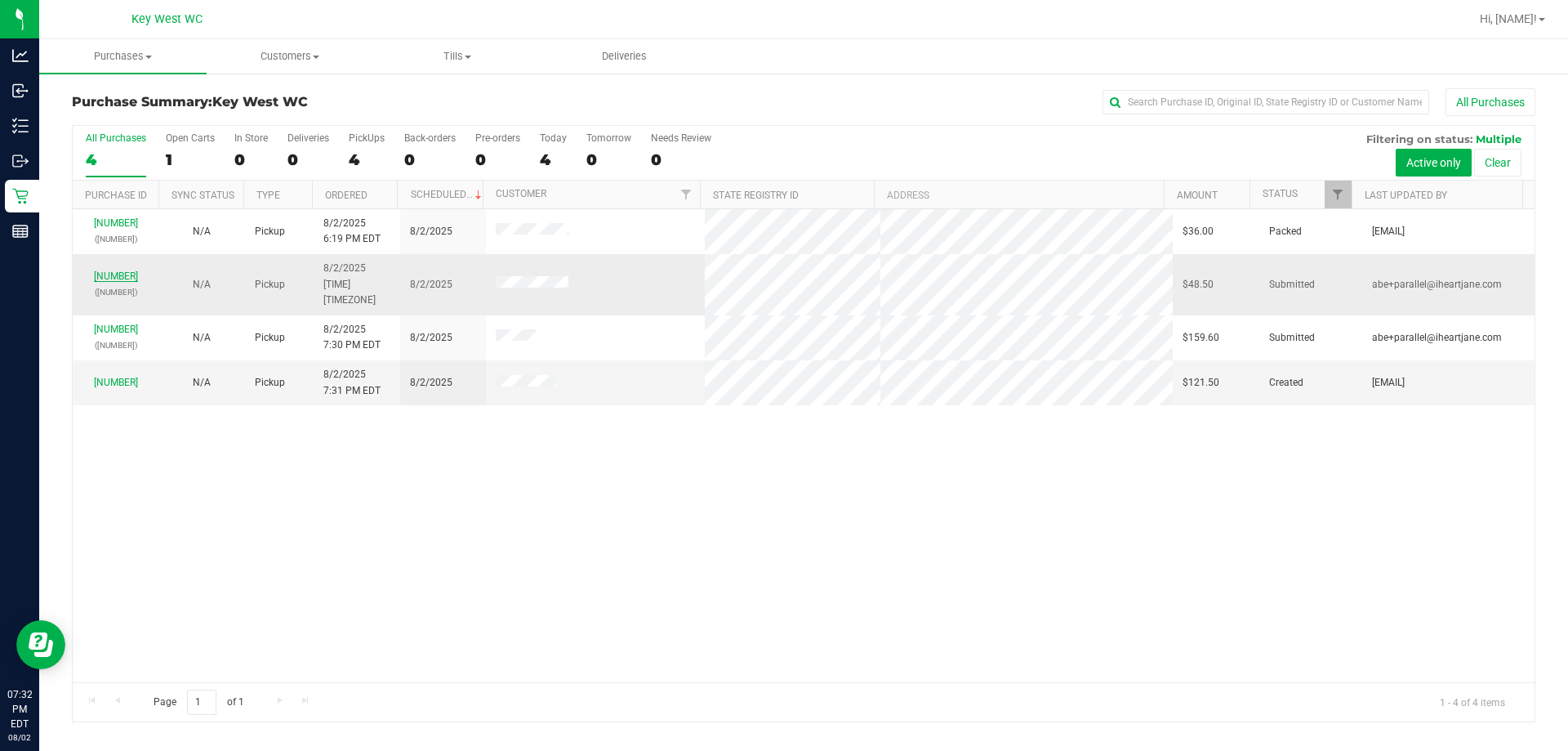 click on "[NUMBER]" at bounding box center (116, 276) 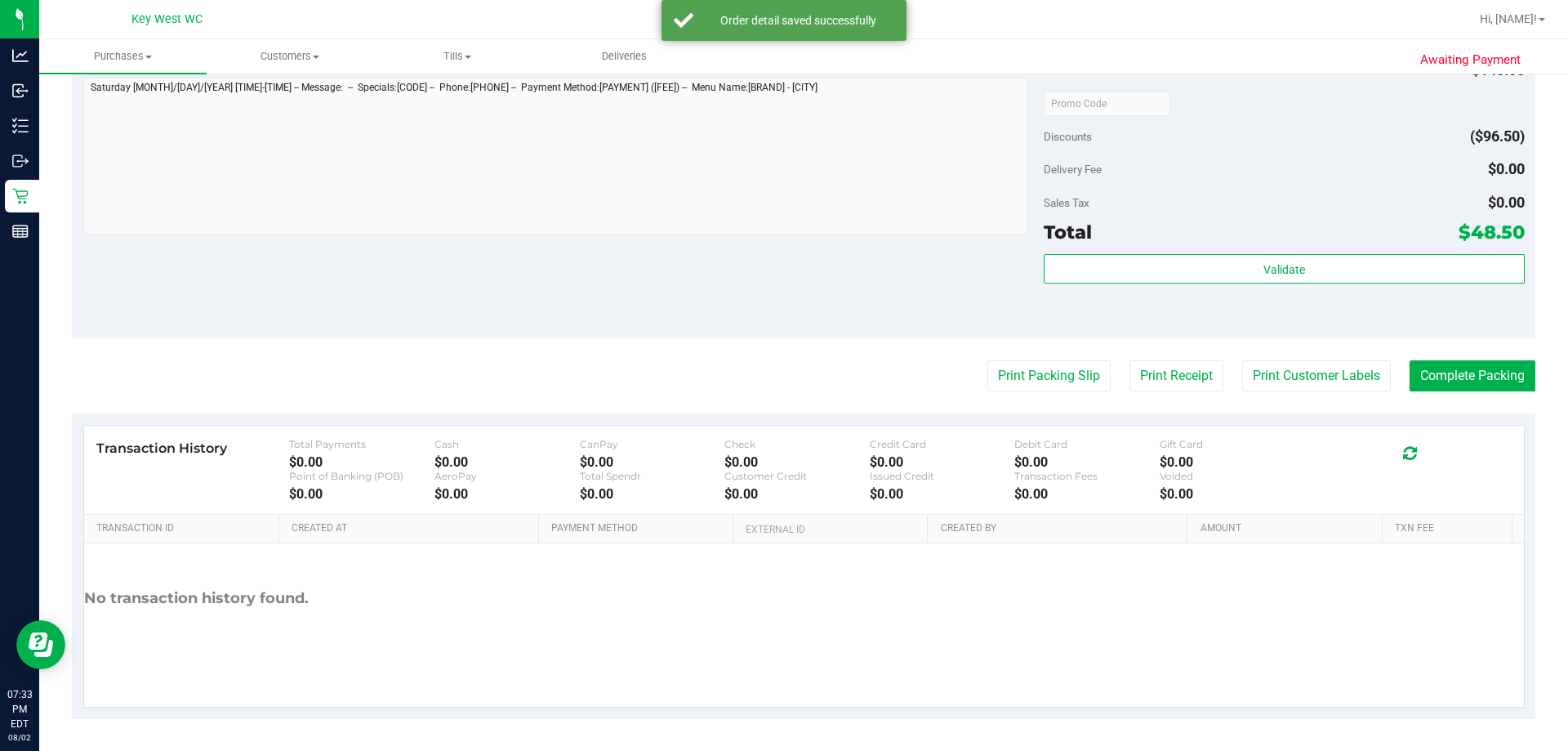scroll, scrollTop: 680, scrollLeft: 0, axis: vertical 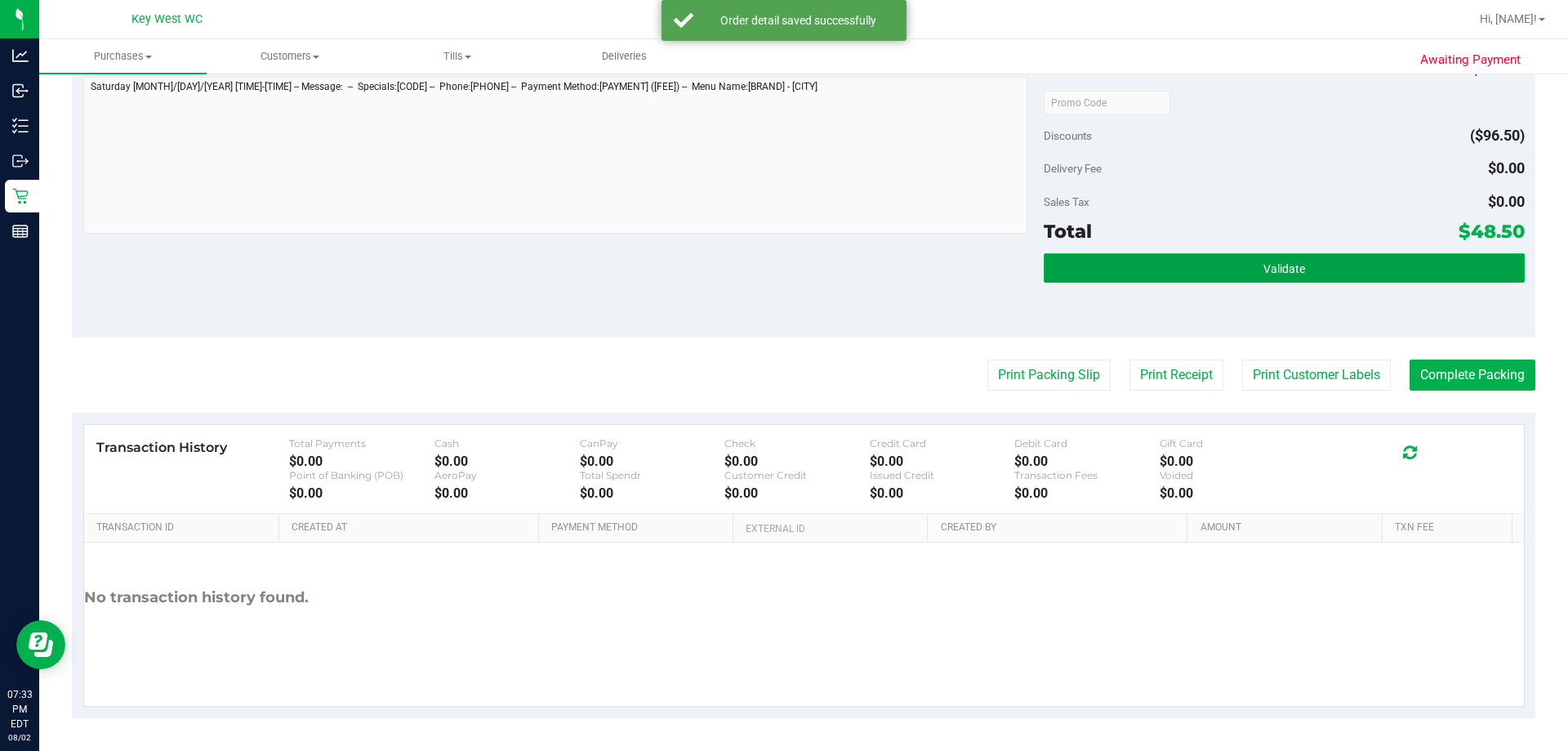 click on "Validate" at bounding box center [1284, 269] 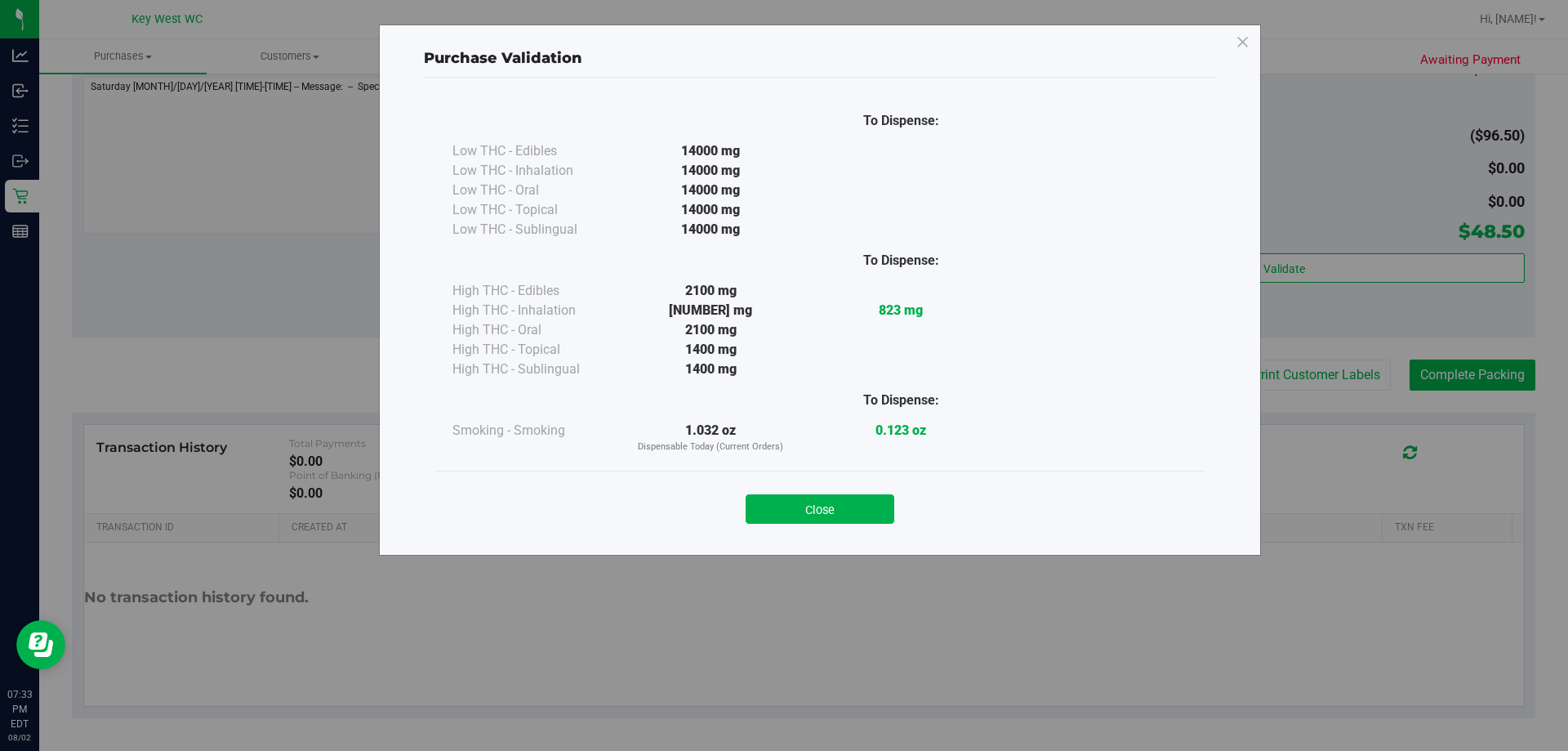 drag, startPoint x: 1335, startPoint y: 382, endPoint x: 1309, endPoint y: 377, distance: 26.4764 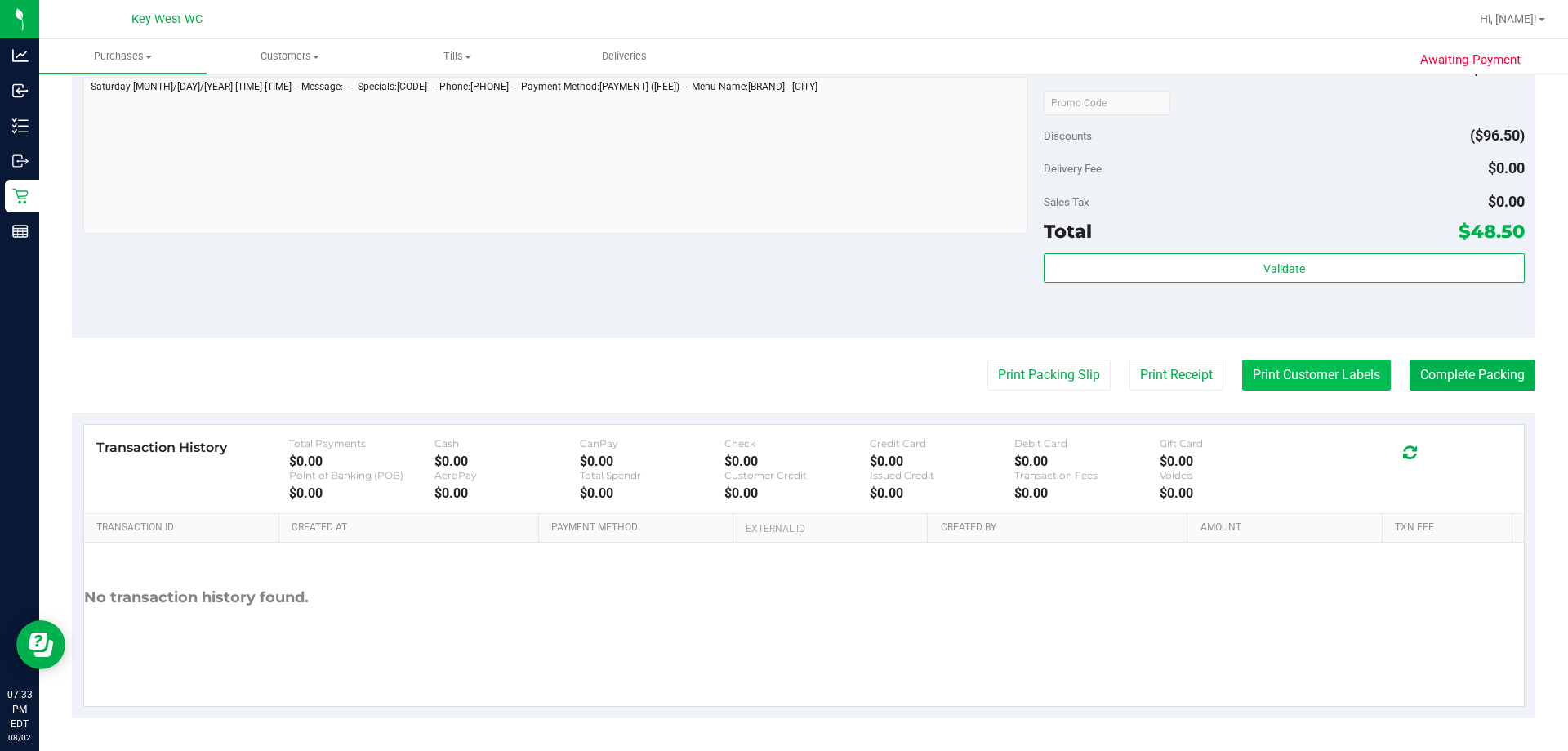 click on "Print Customer Labels" at bounding box center (1316, 375) 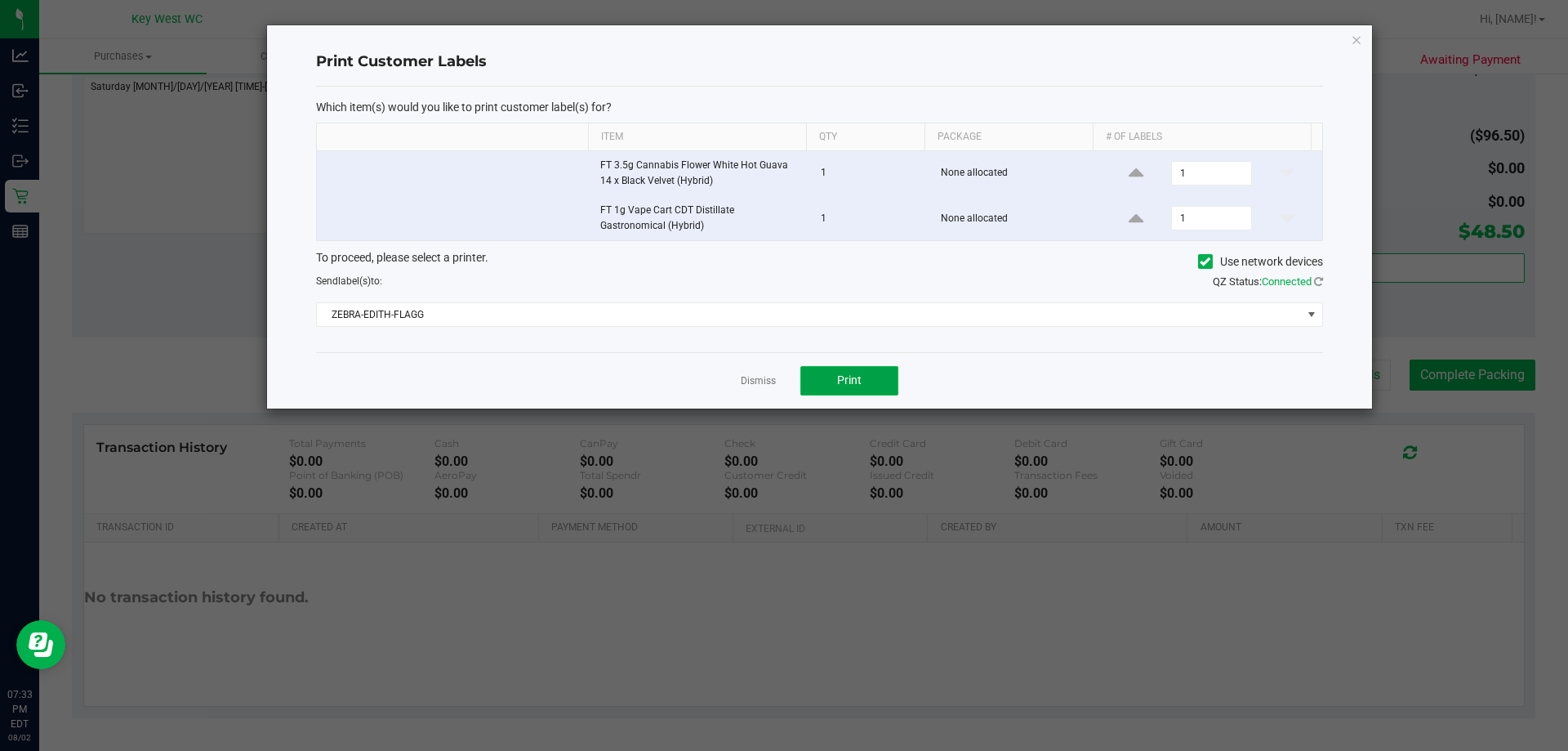 click on "Print" 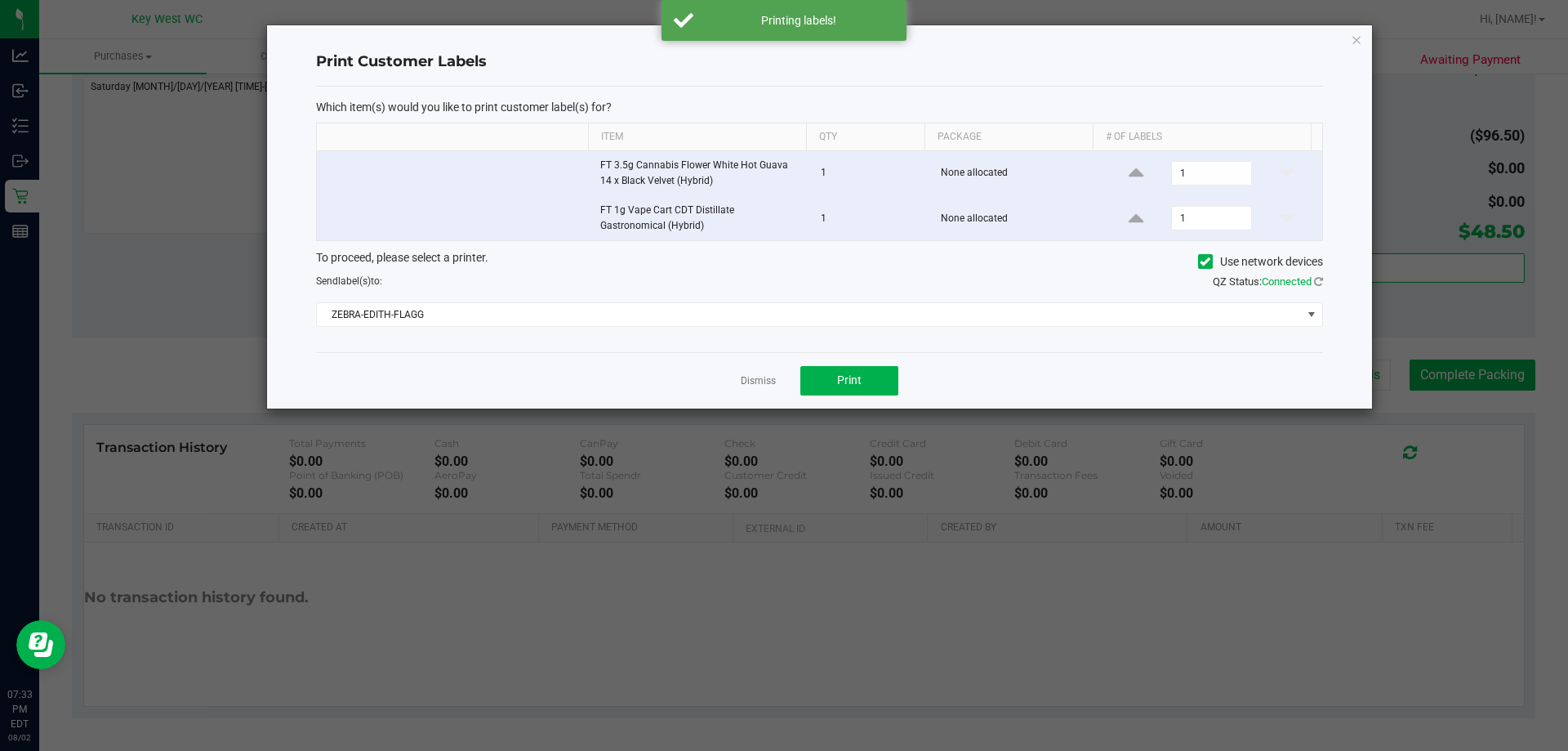 drag, startPoint x: 751, startPoint y: 382, endPoint x: 800, endPoint y: 386, distance: 49.162994 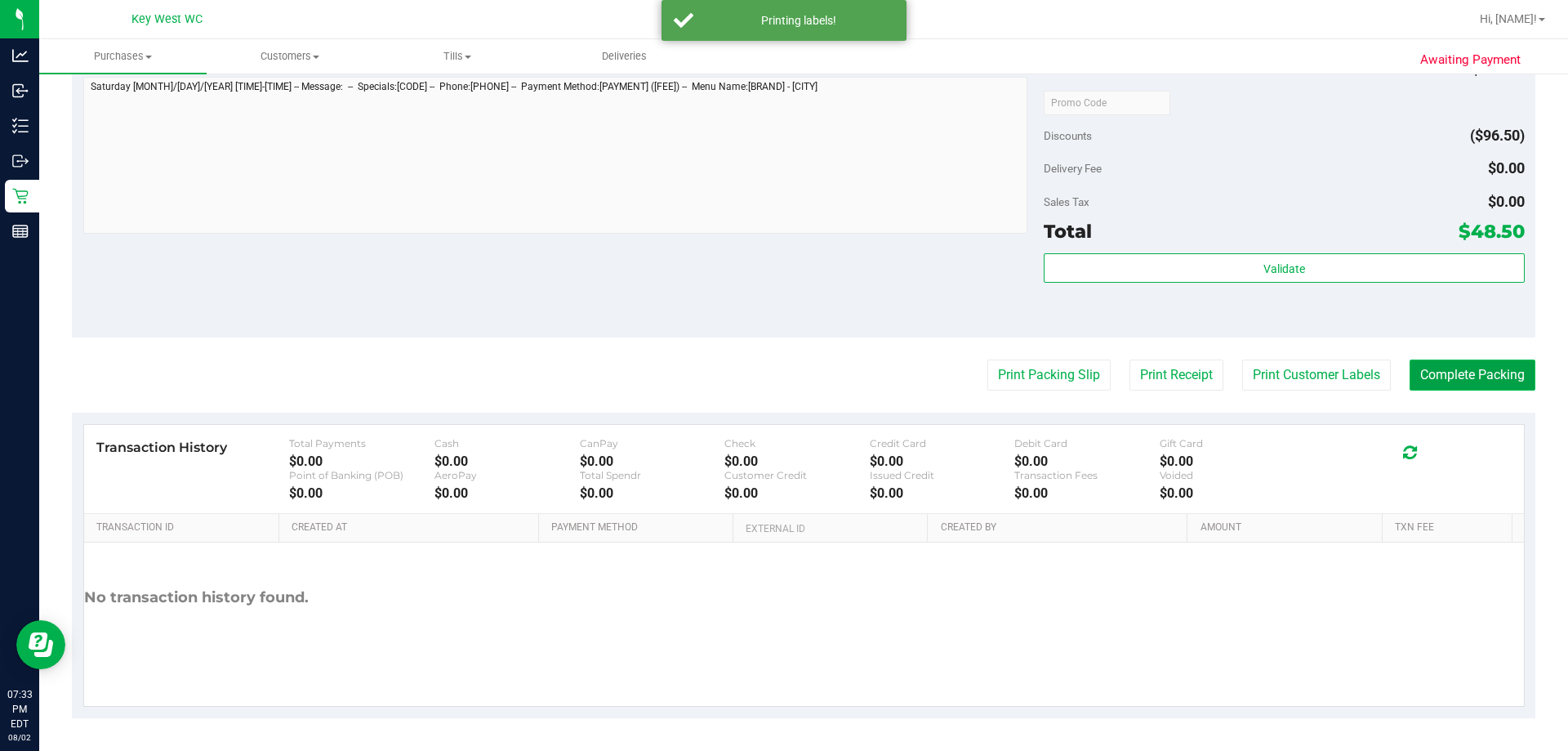 click on "Complete Packing" at bounding box center [1472, 375] 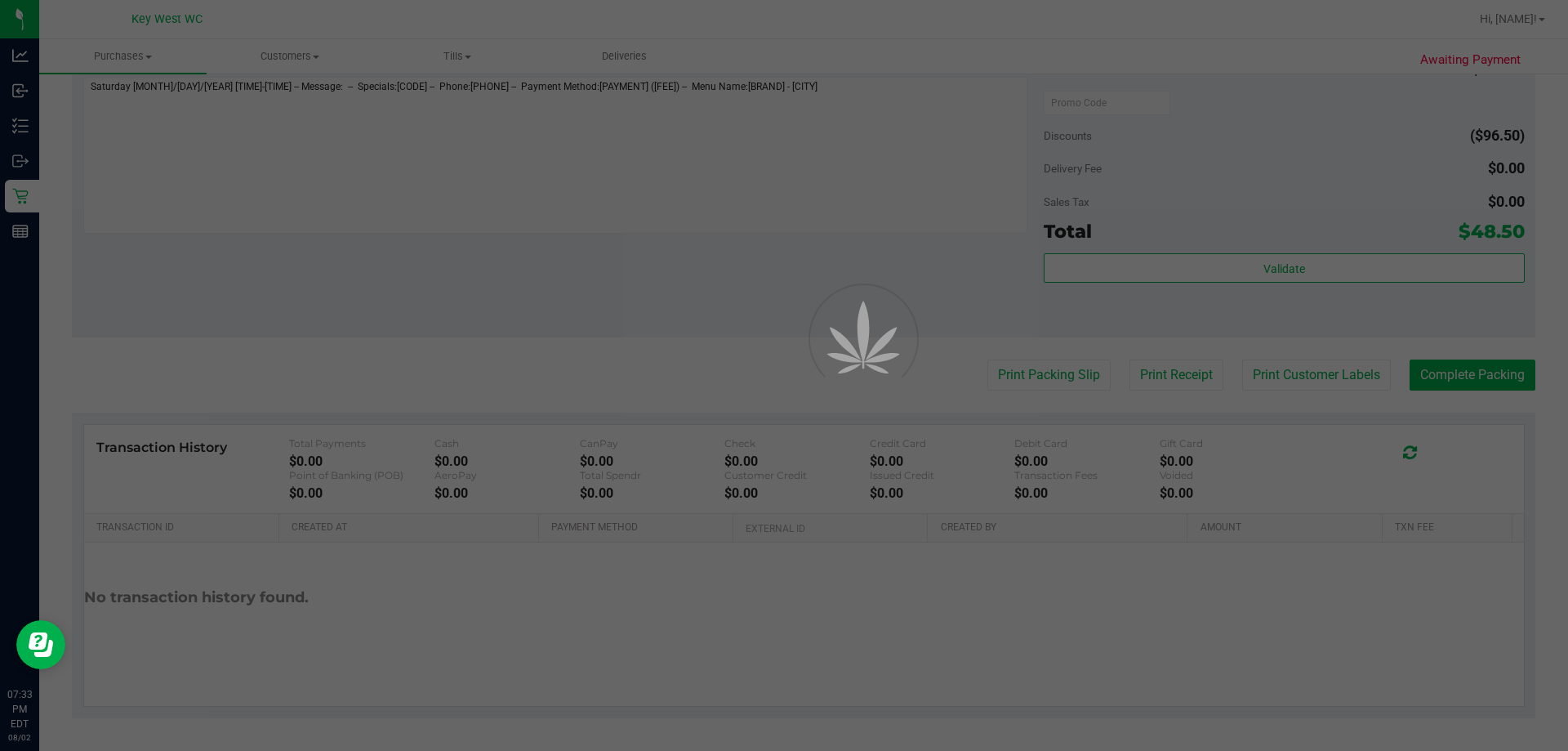 scroll, scrollTop: 0, scrollLeft: 0, axis: both 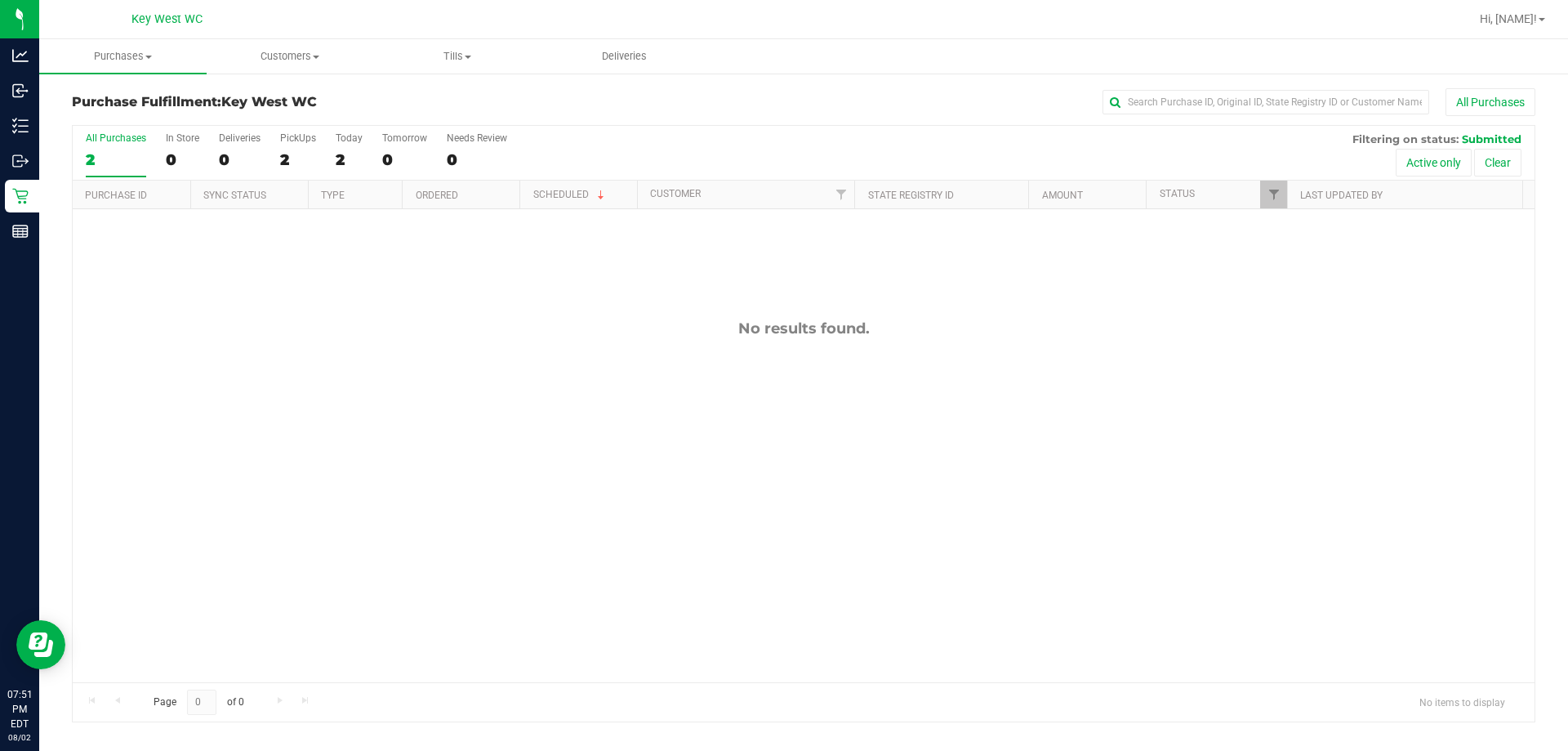 drag, startPoint x: 966, startPoint y: 483, endPoint x: 669, endPoint y: 399, distance: 308.6503 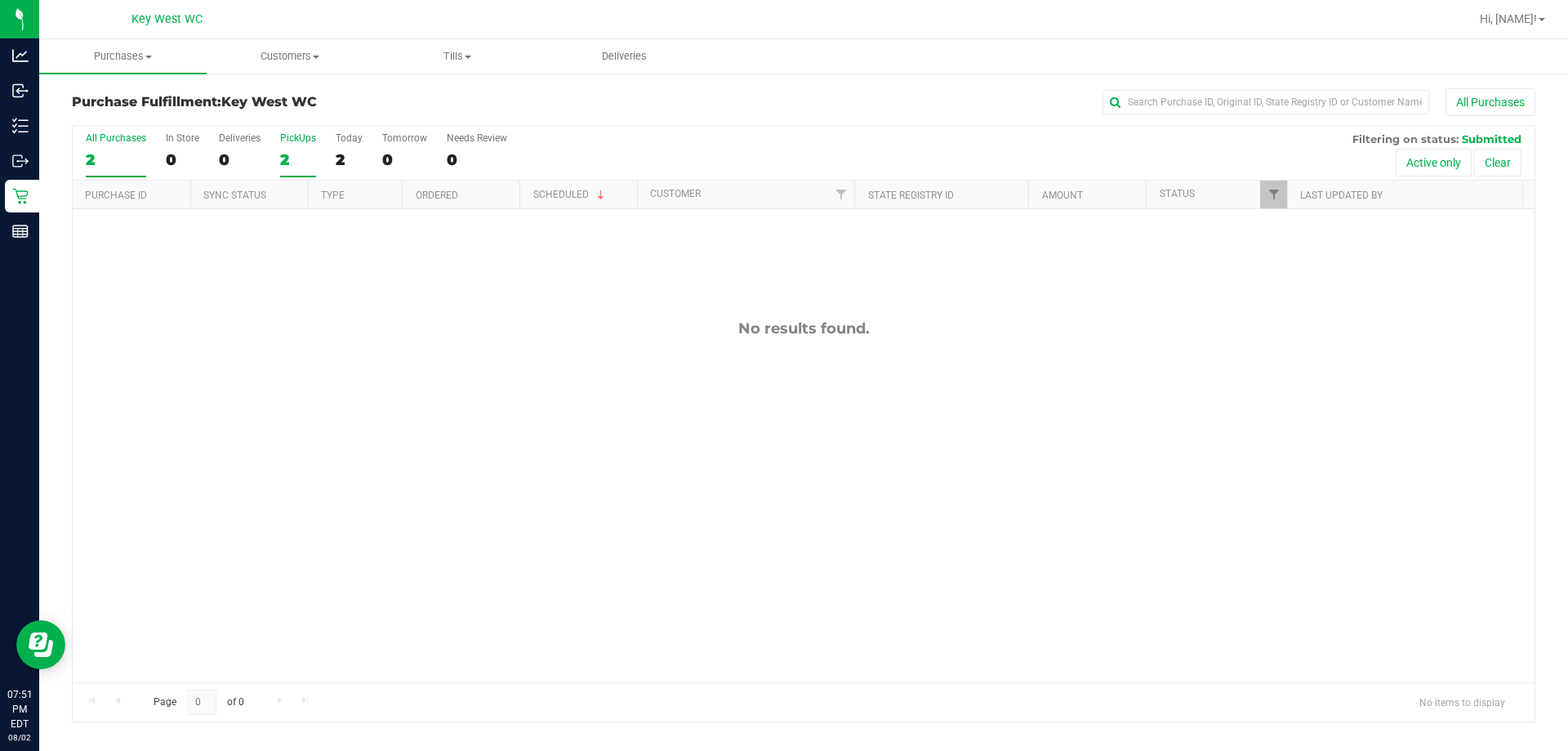 click on "2" at bounding box center [298, 159] 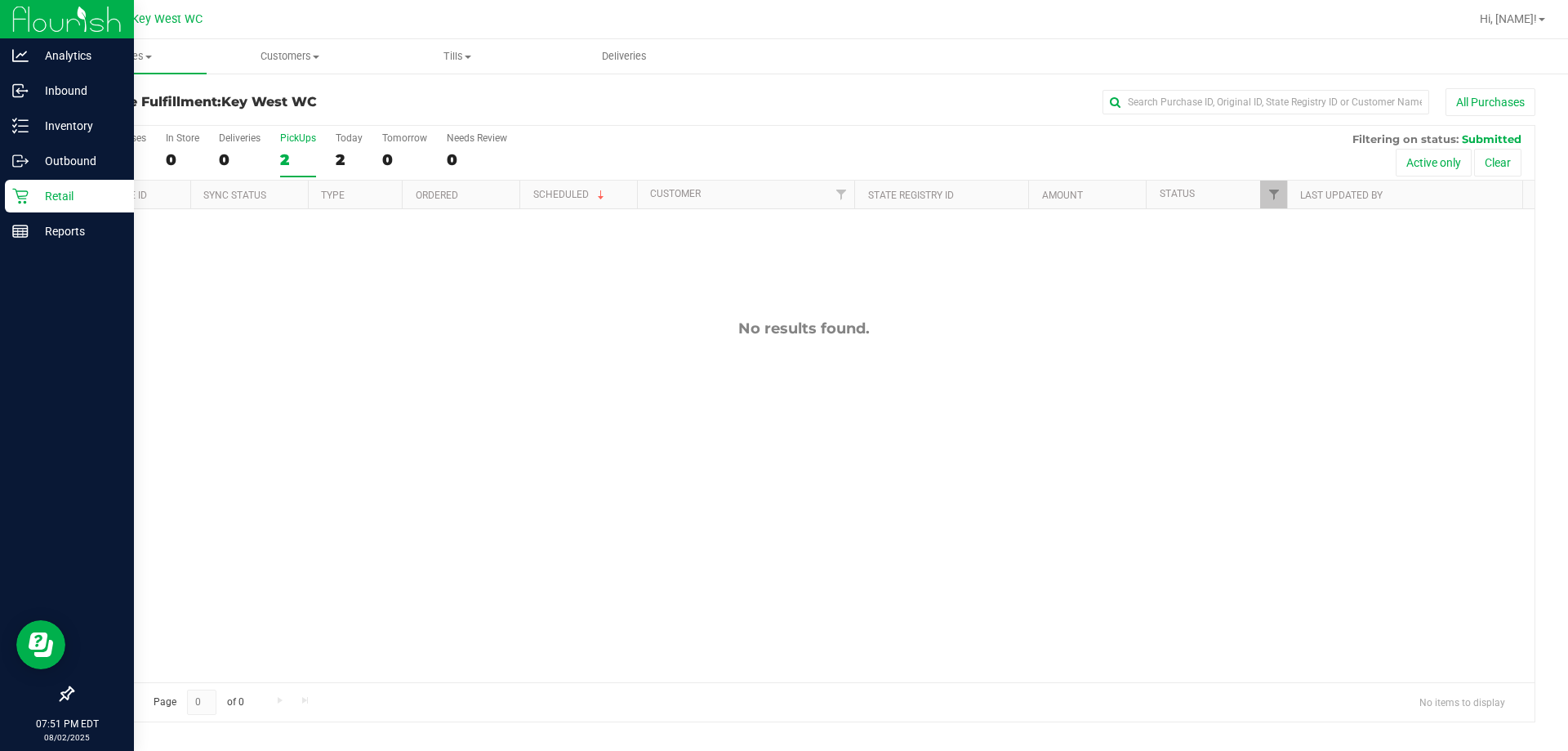 click 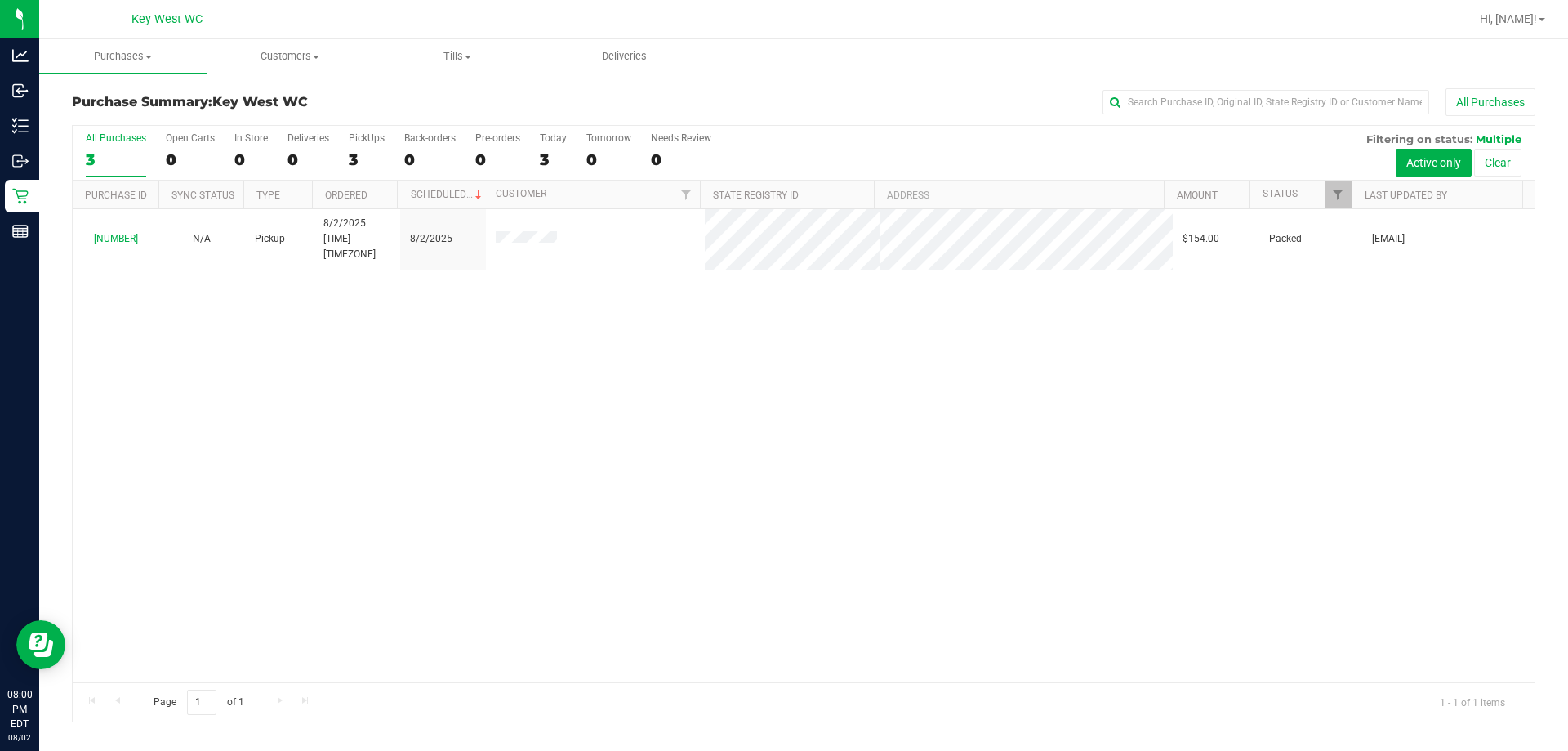 click on "[NUMBER]
([NUMBER])
N/A
Pickup [MONTH]/[DAY]/[YEAR] [TIME] [TIMEZONE] [MONTH]/[DAY]/[YEAR]
$[PRICE]
Submitted [EMAIL]" at bounding box center (804, 445) 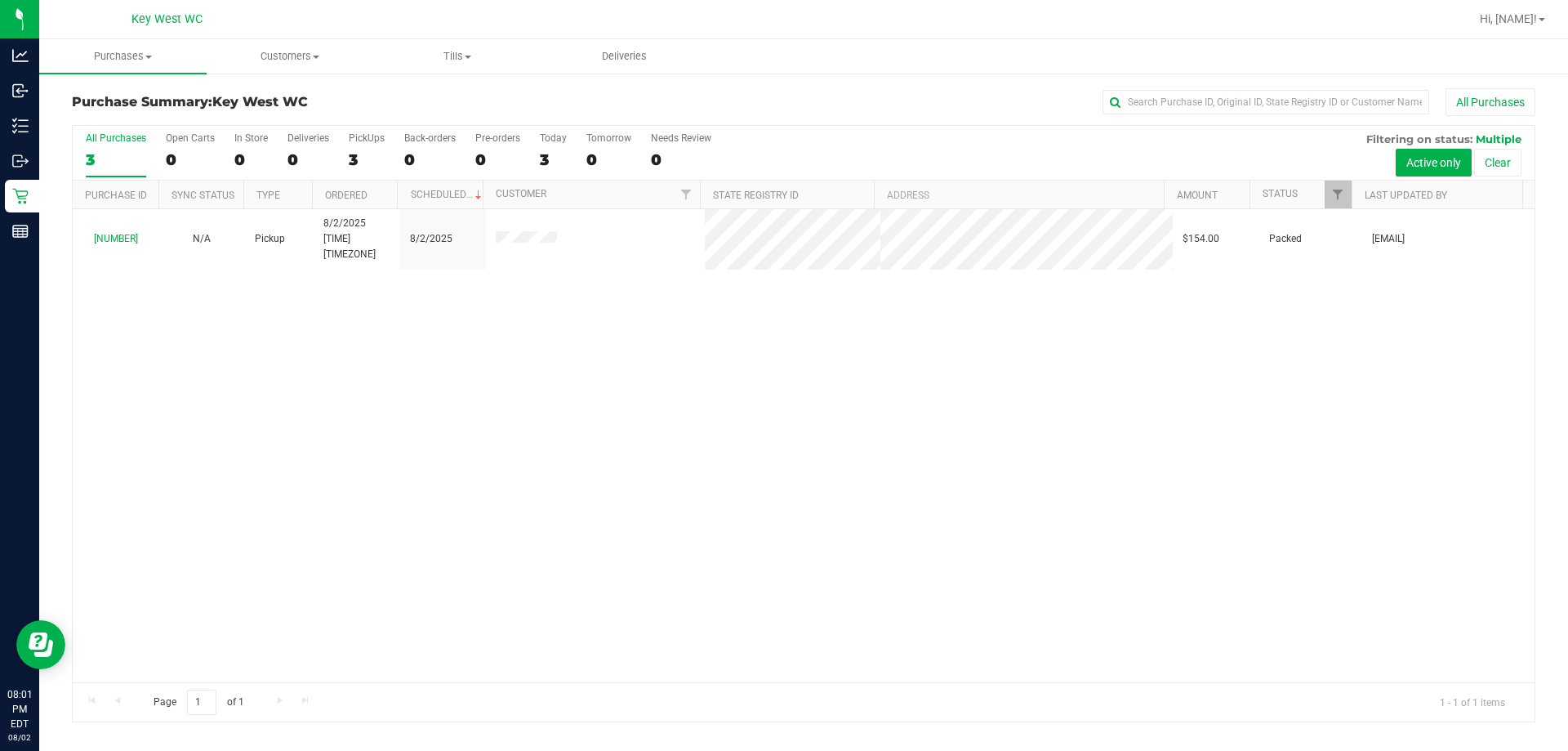 click on "[NUMBER]
([NUMBER])
N/A
Pickup [MONTH]/[DAY]/[YEAR] [TIME] [TIMEZONE] [MONTH]/[DAY]/[YEAR]
$[PRICE]
Submitted [EMAIL]" at bounding box center [804, 445] 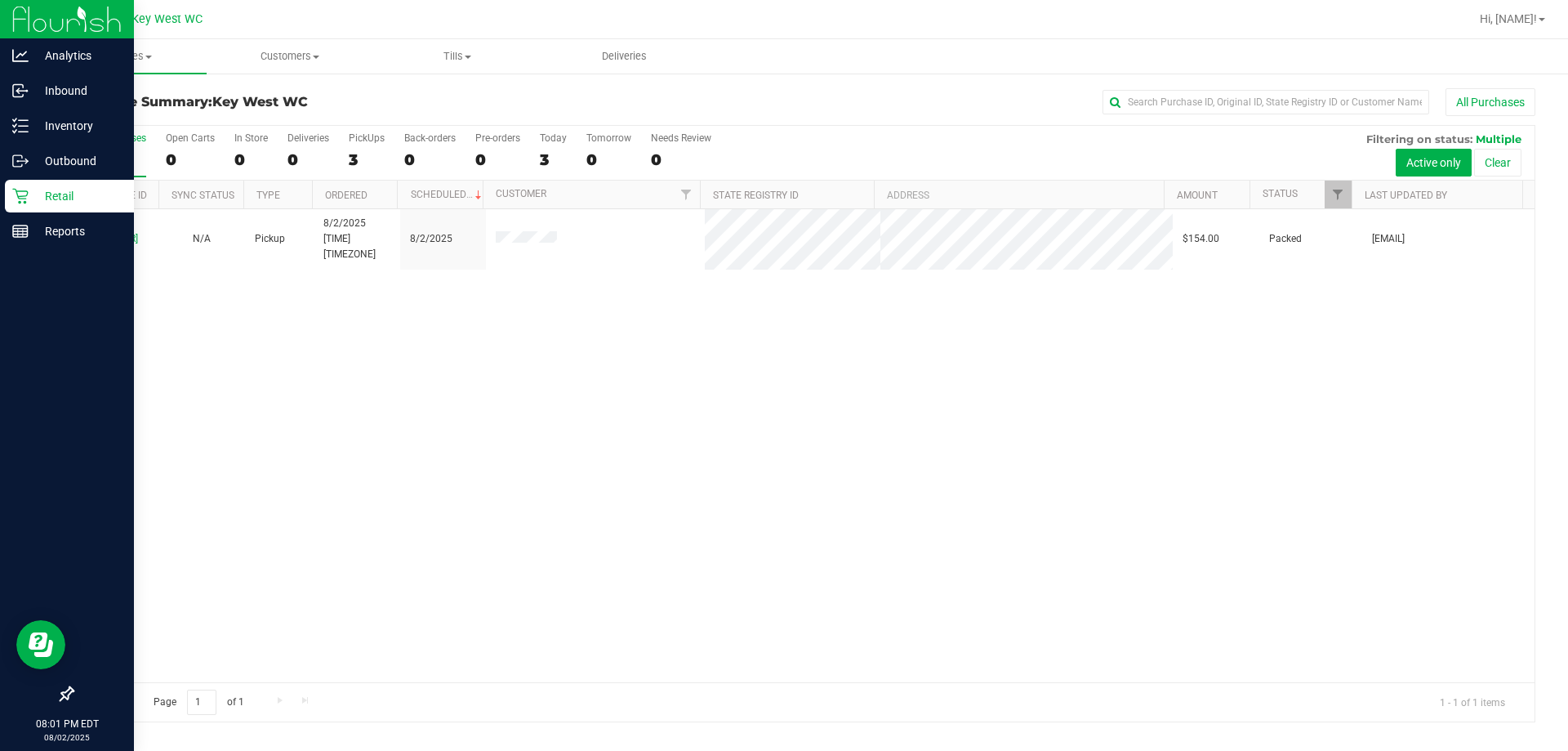click on "Retail" at bounding box center (69, 196) 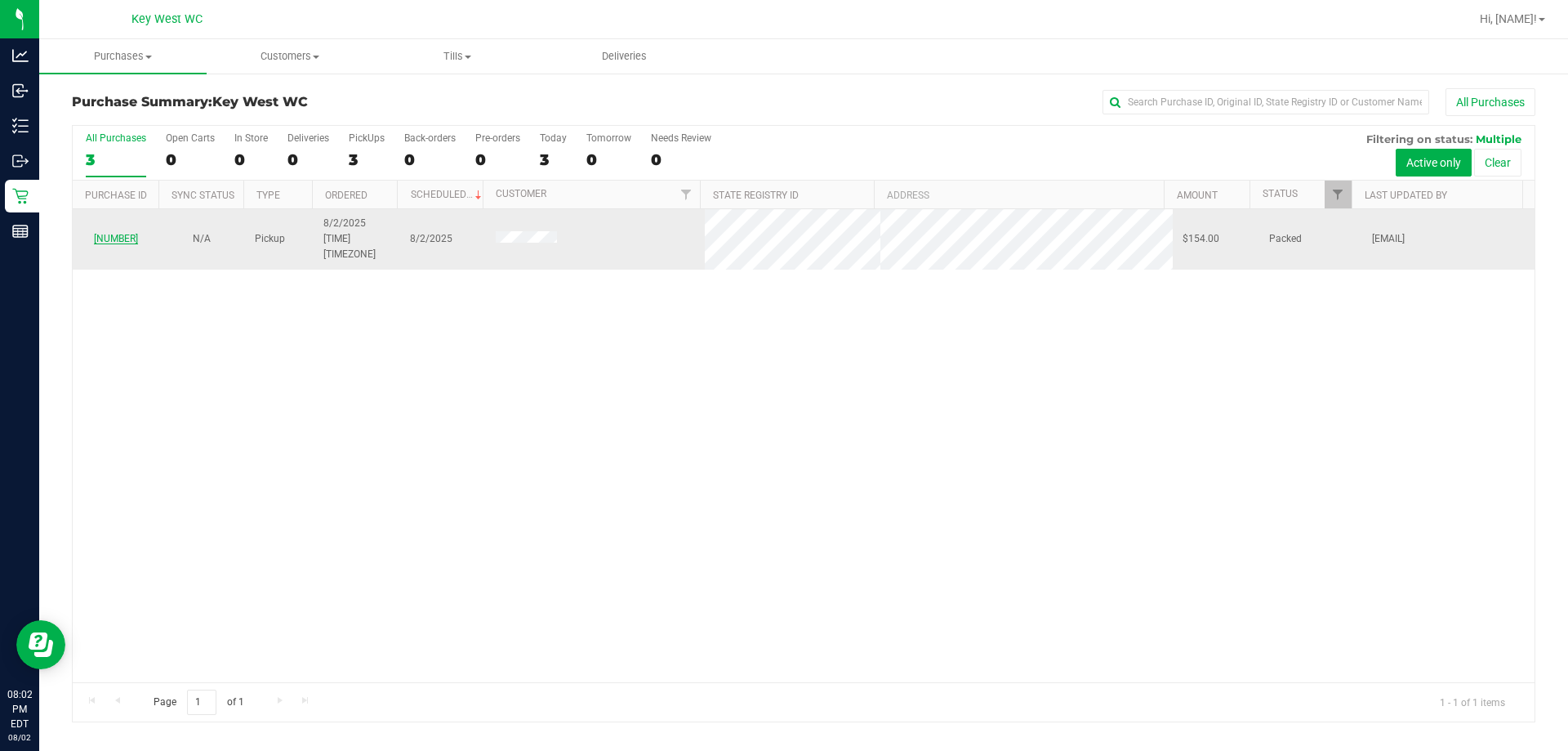 click on "[NUMBER]" at bounding box center (116, 239) 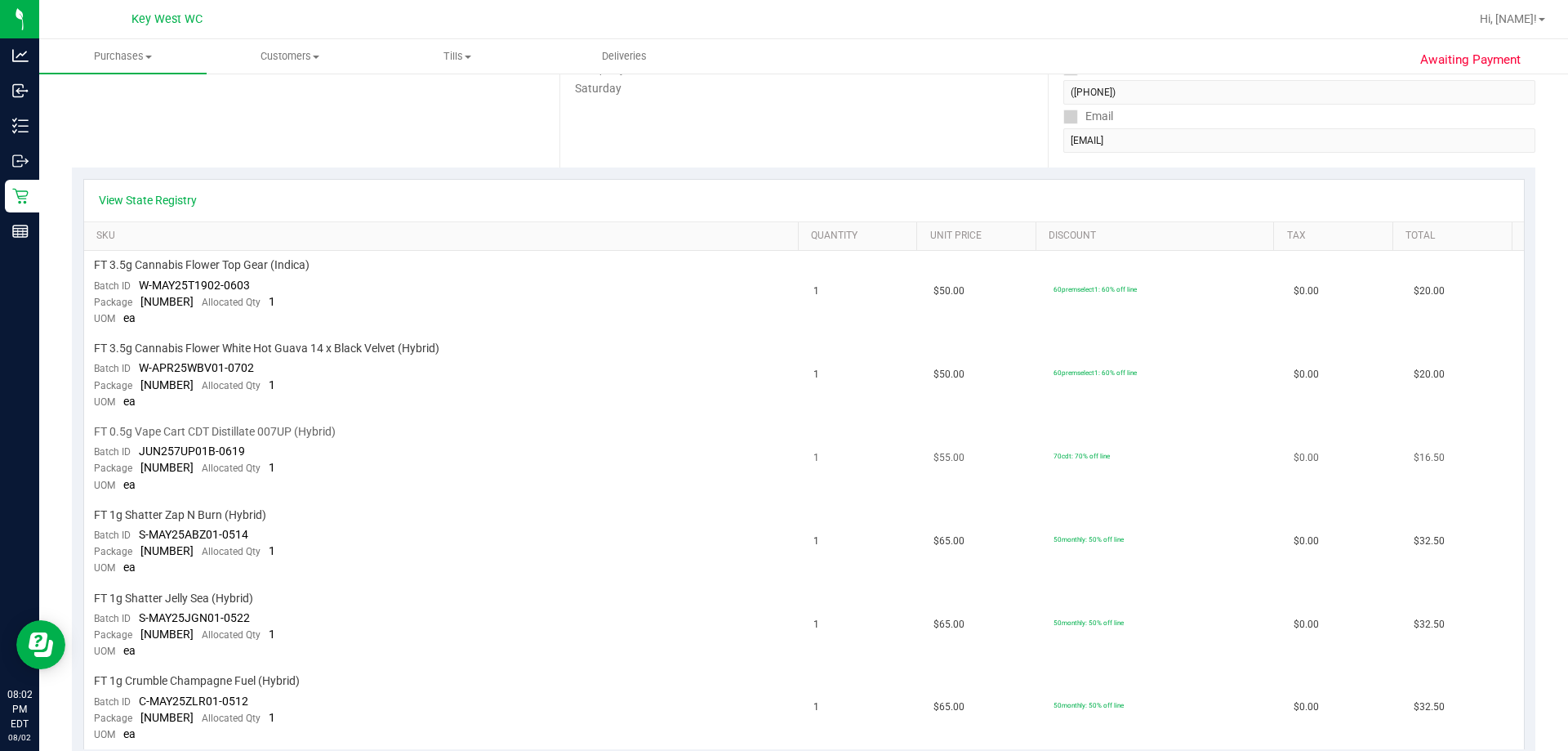 scroll, scrollTop: 245, scrollLeft: 0, axis: vertical 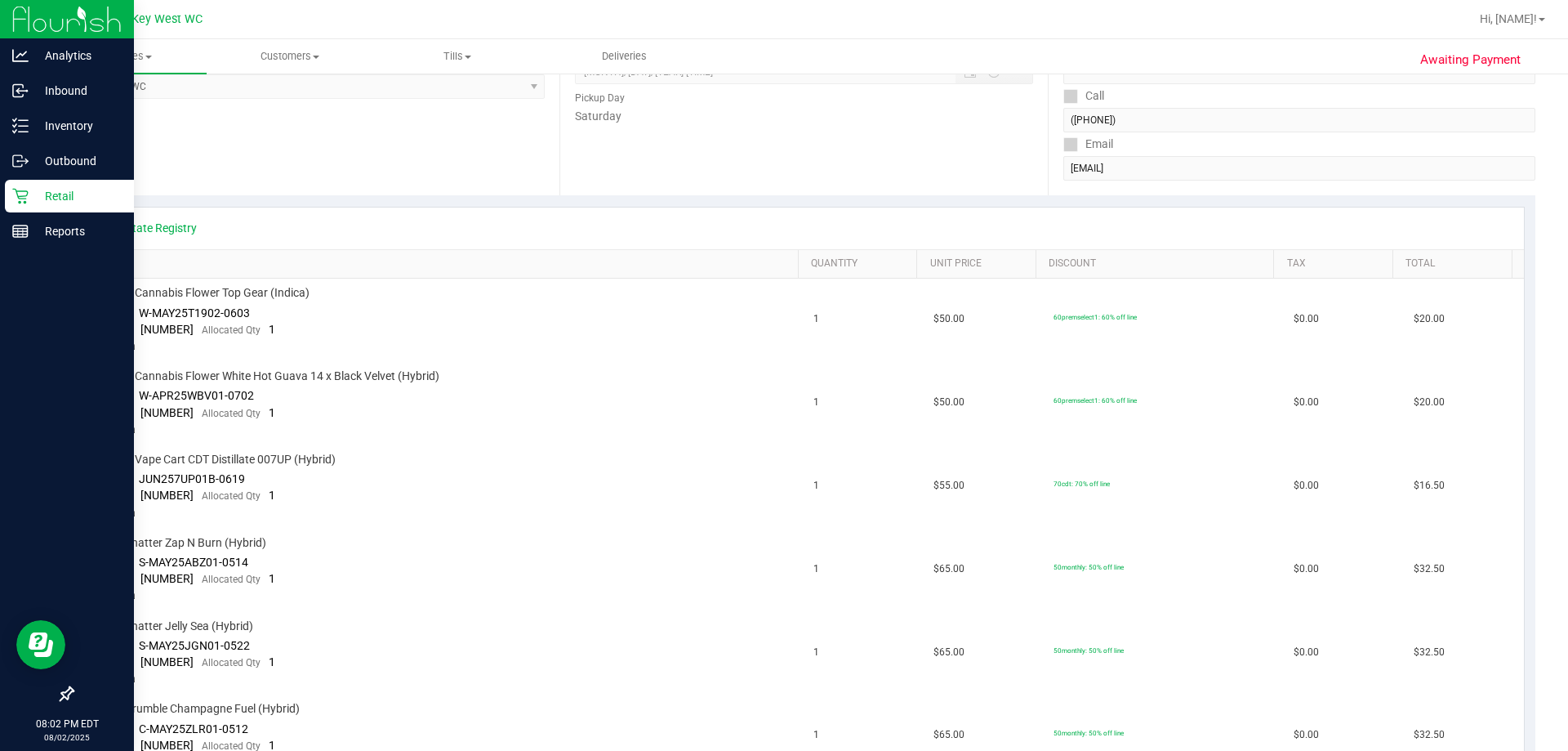 click on "Retail" at bounding box center [78, 196] 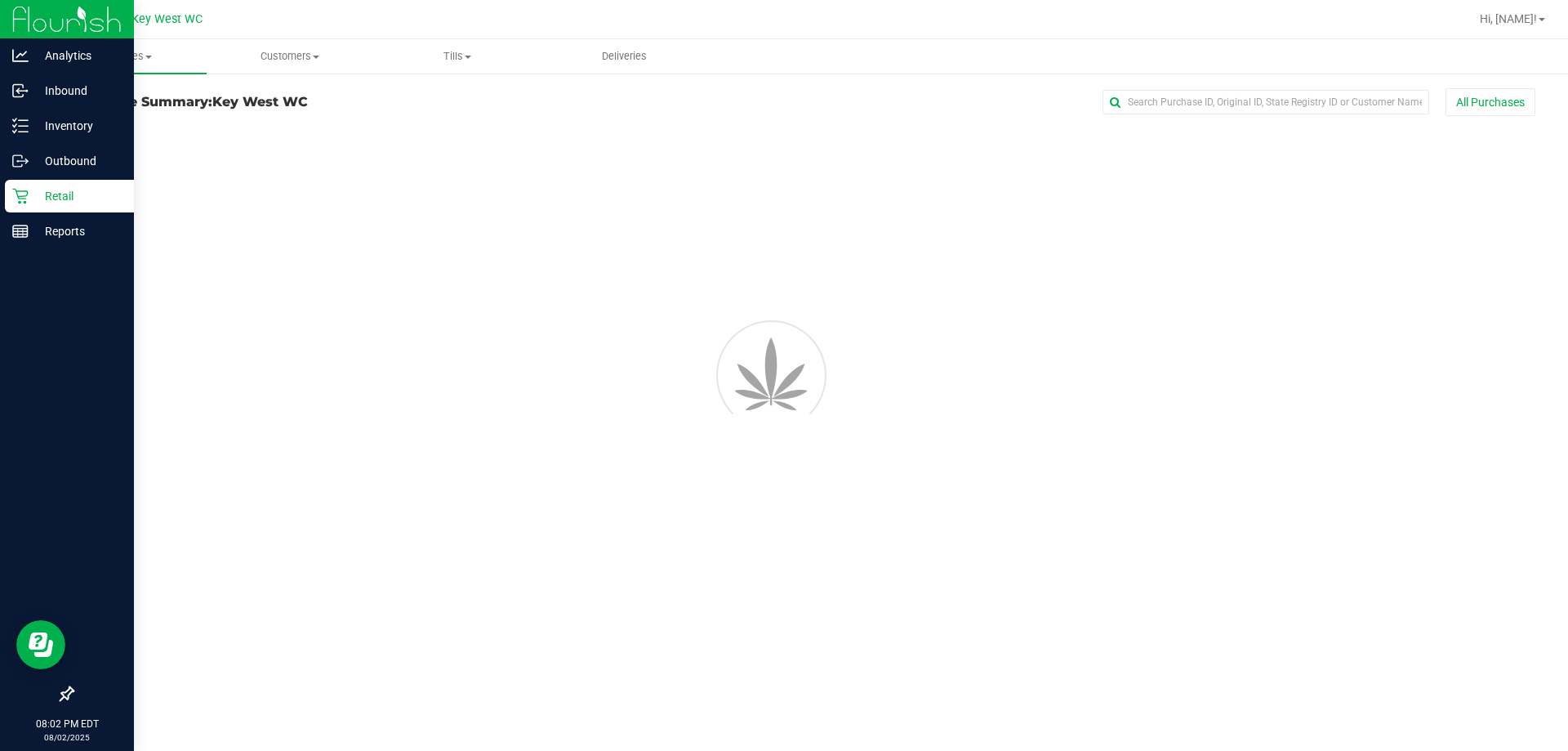scroll, scrollTop: 0, scrollLeft: 0, axis: both 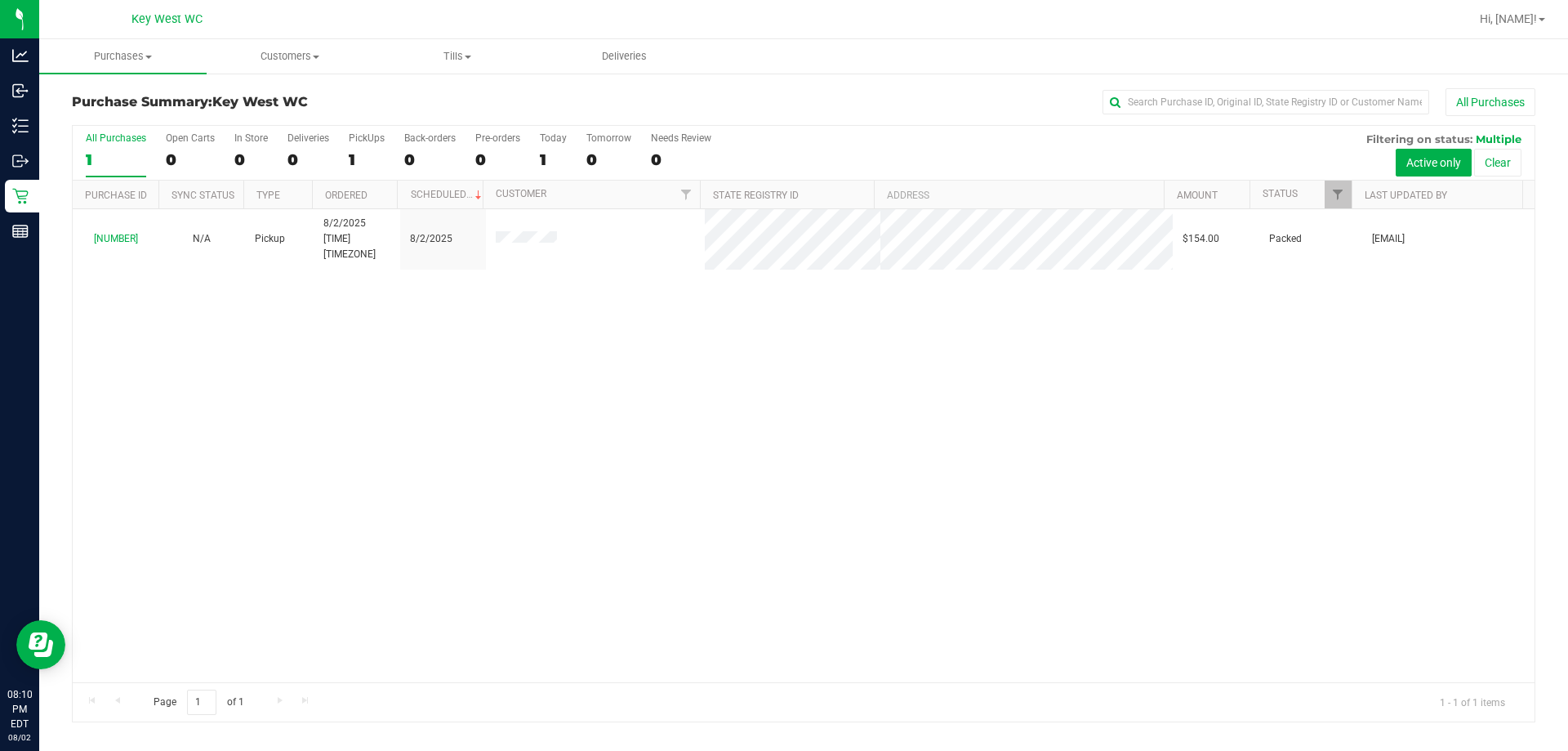 drag, startPoint x: 896, startPoint y: 335, endPoint x: 734, endPoint y: 158, distance: 239.9437 